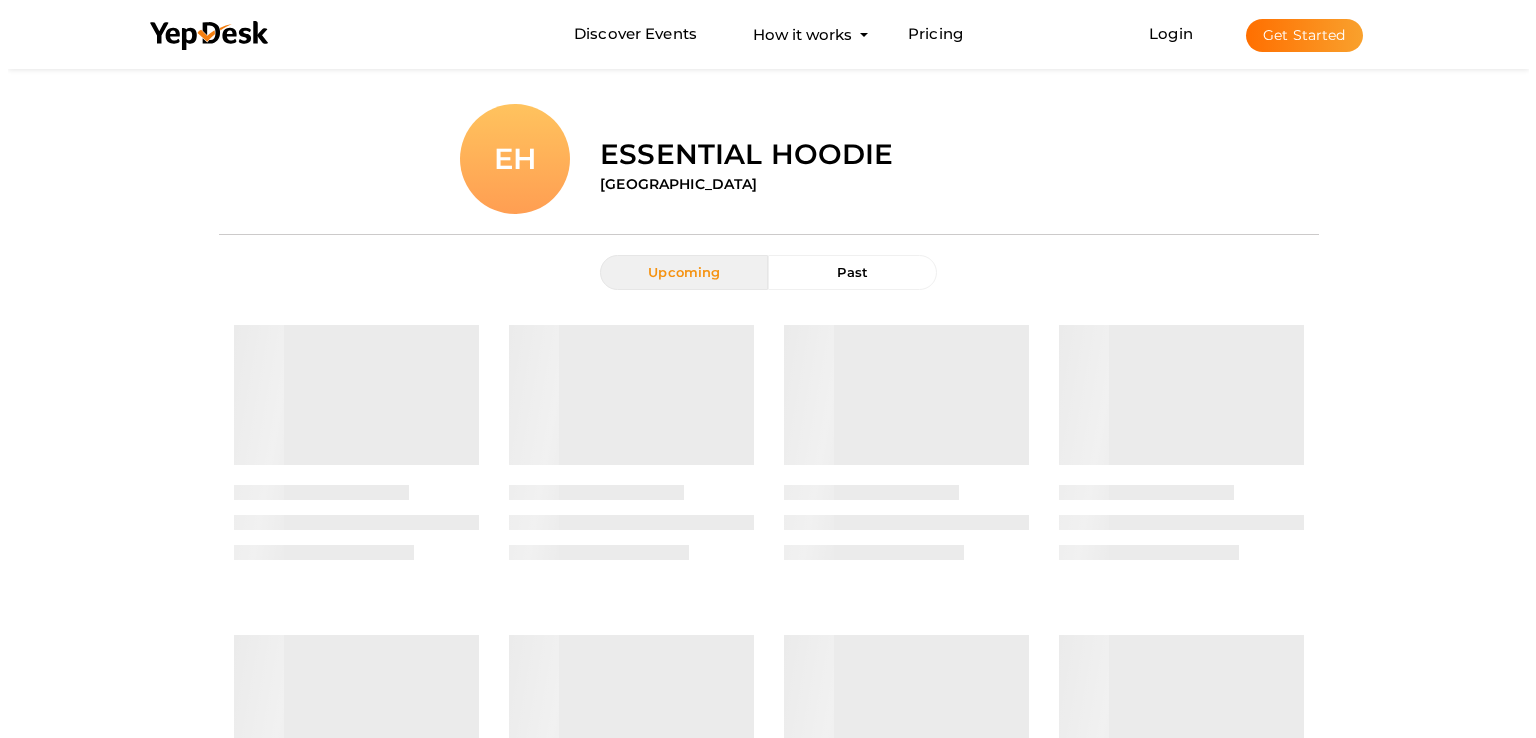 scroll, scrollTop: 0, scrollLeft: 0, axis: both 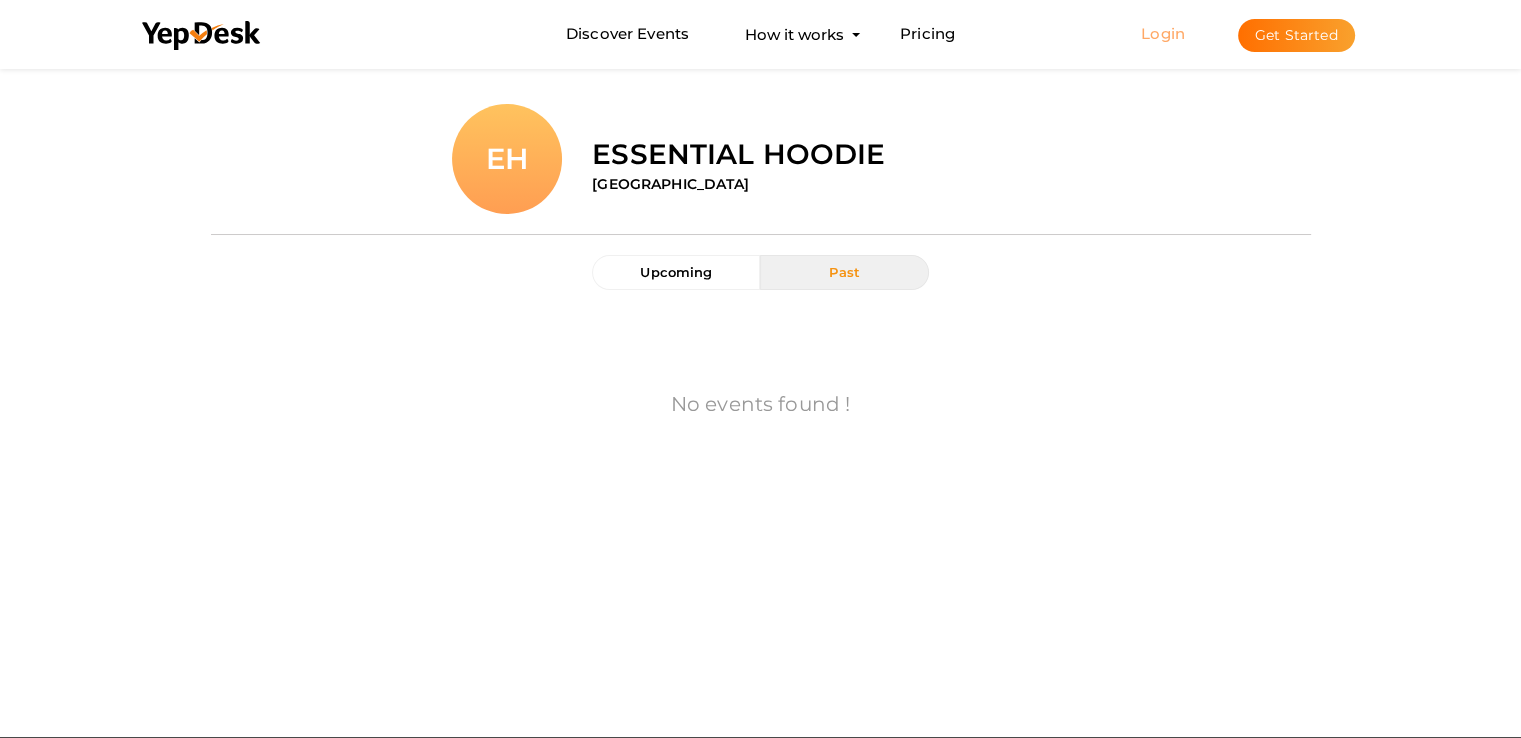 click on "Login" at bounding box center (1163, 33) 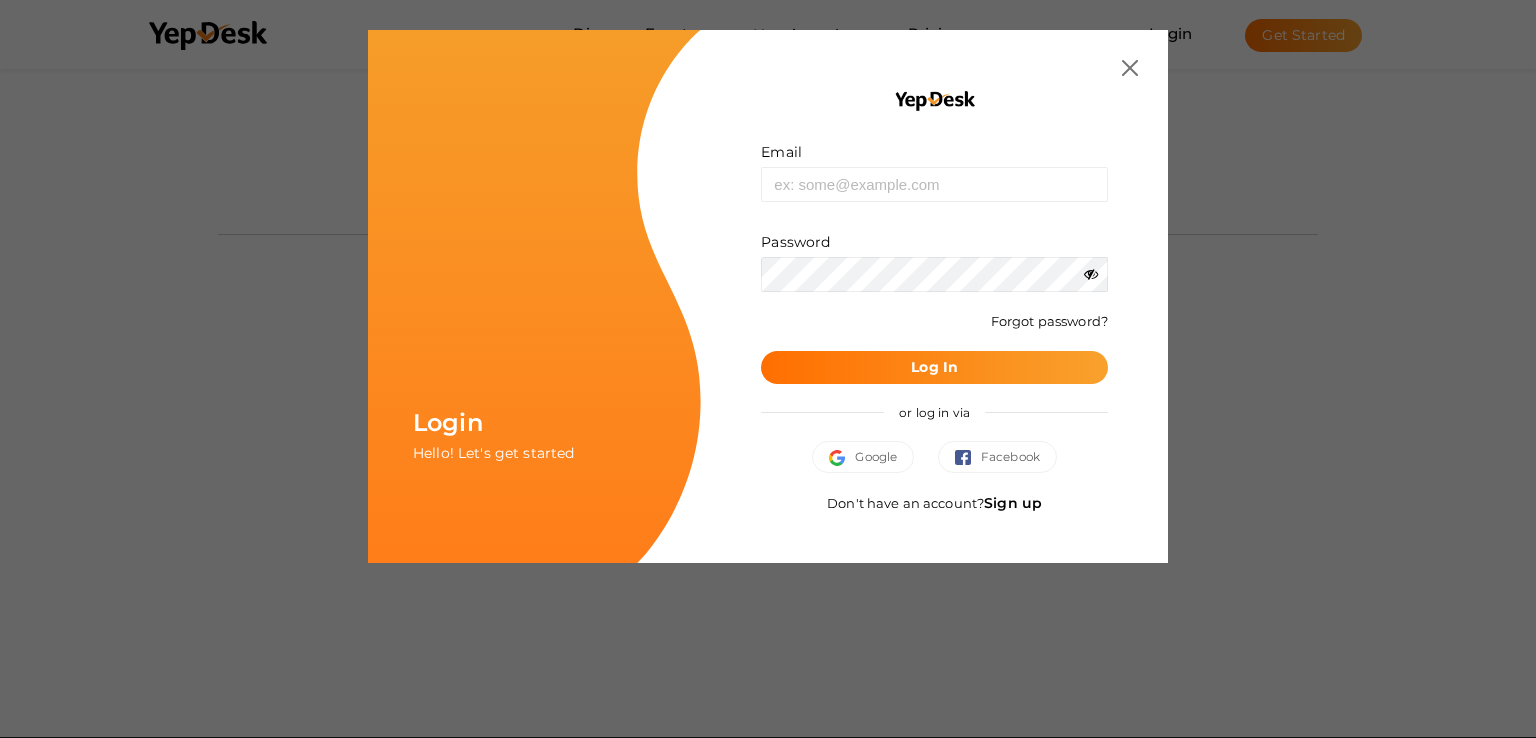 click on "Sign up" at bounding box center [1013, 503] 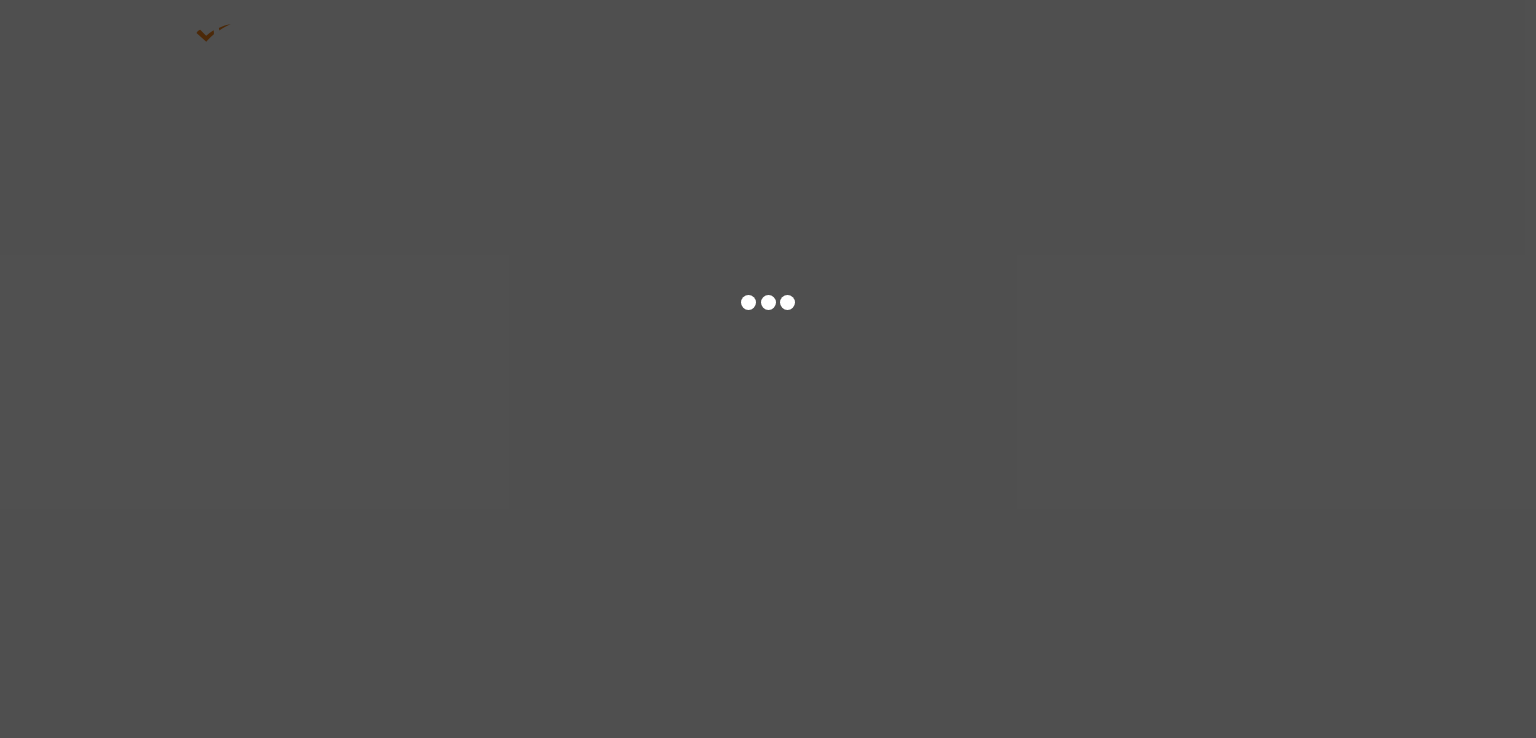 scroll, scrollTop: 0, scrollLeft: 0, axis: both 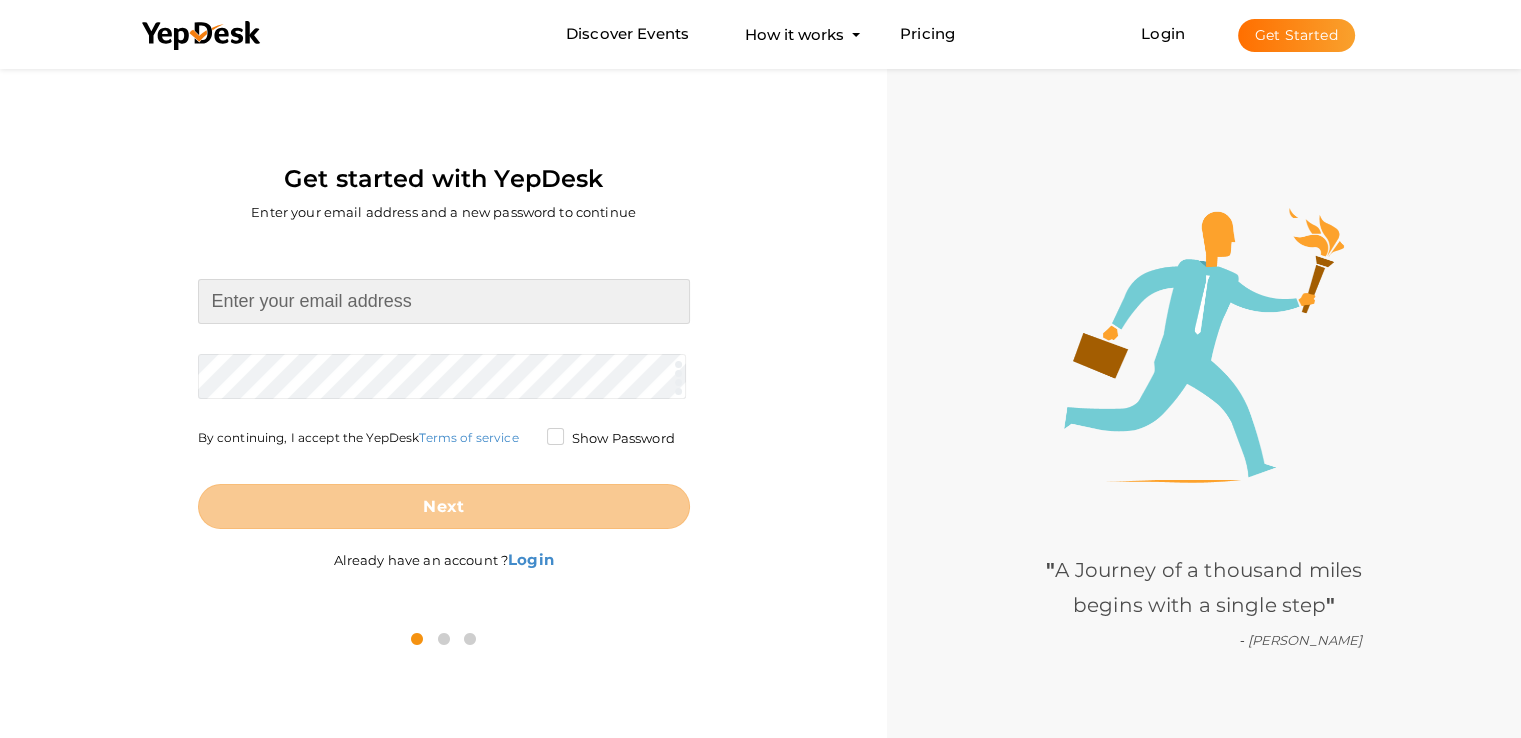 click at bounding box center [444, 301] 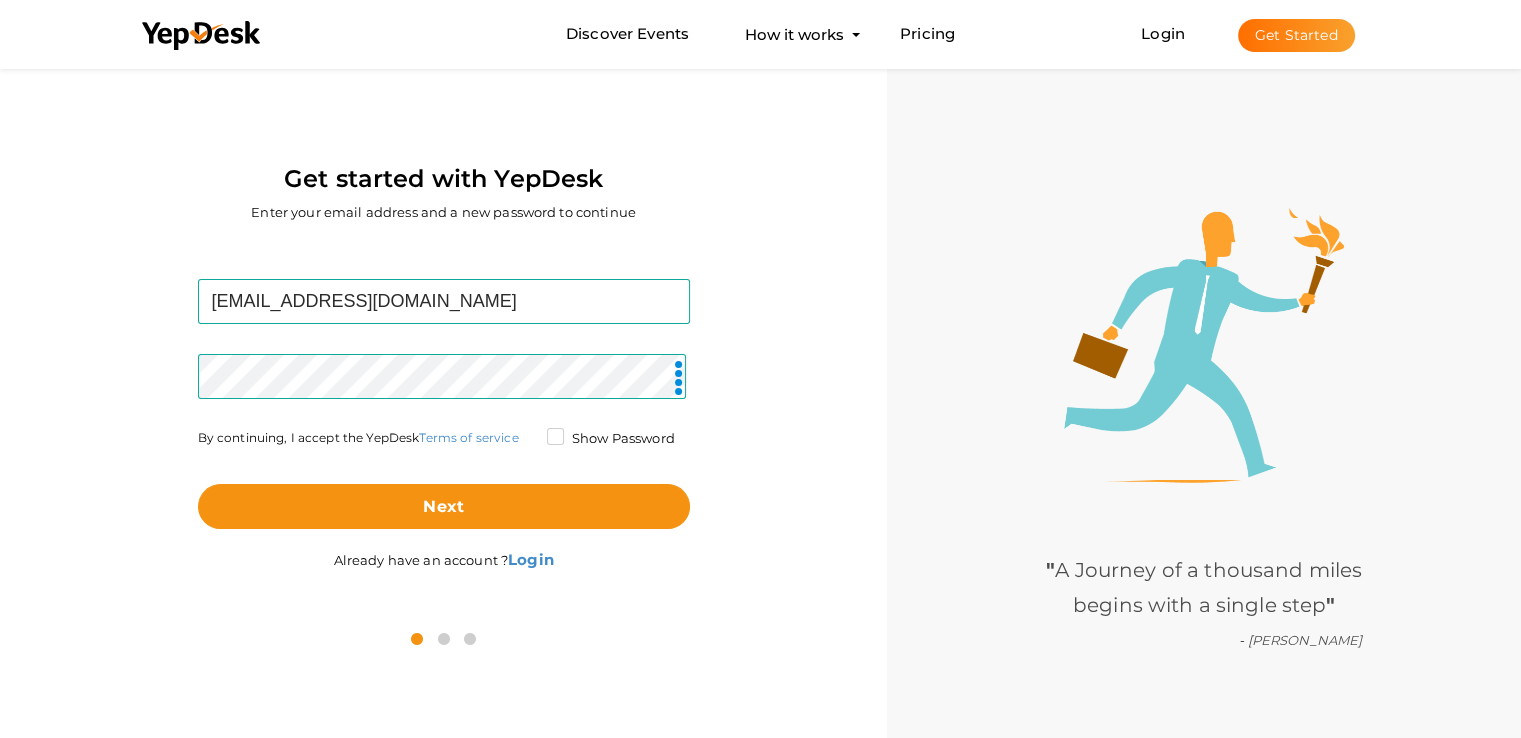 click on "Show Password" at bounding box center [611, 439] 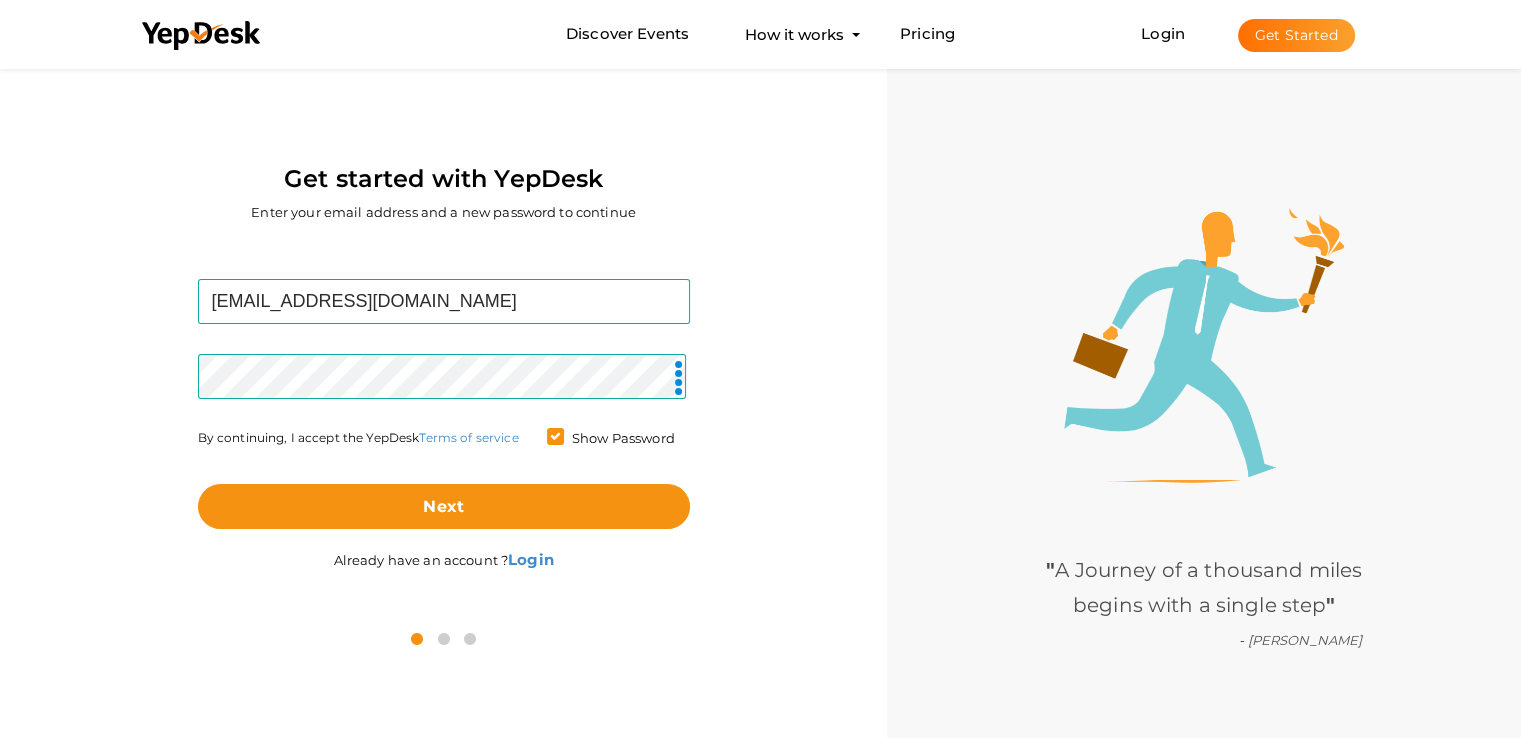 click on "Show Password" at bounding box center [611, 439] 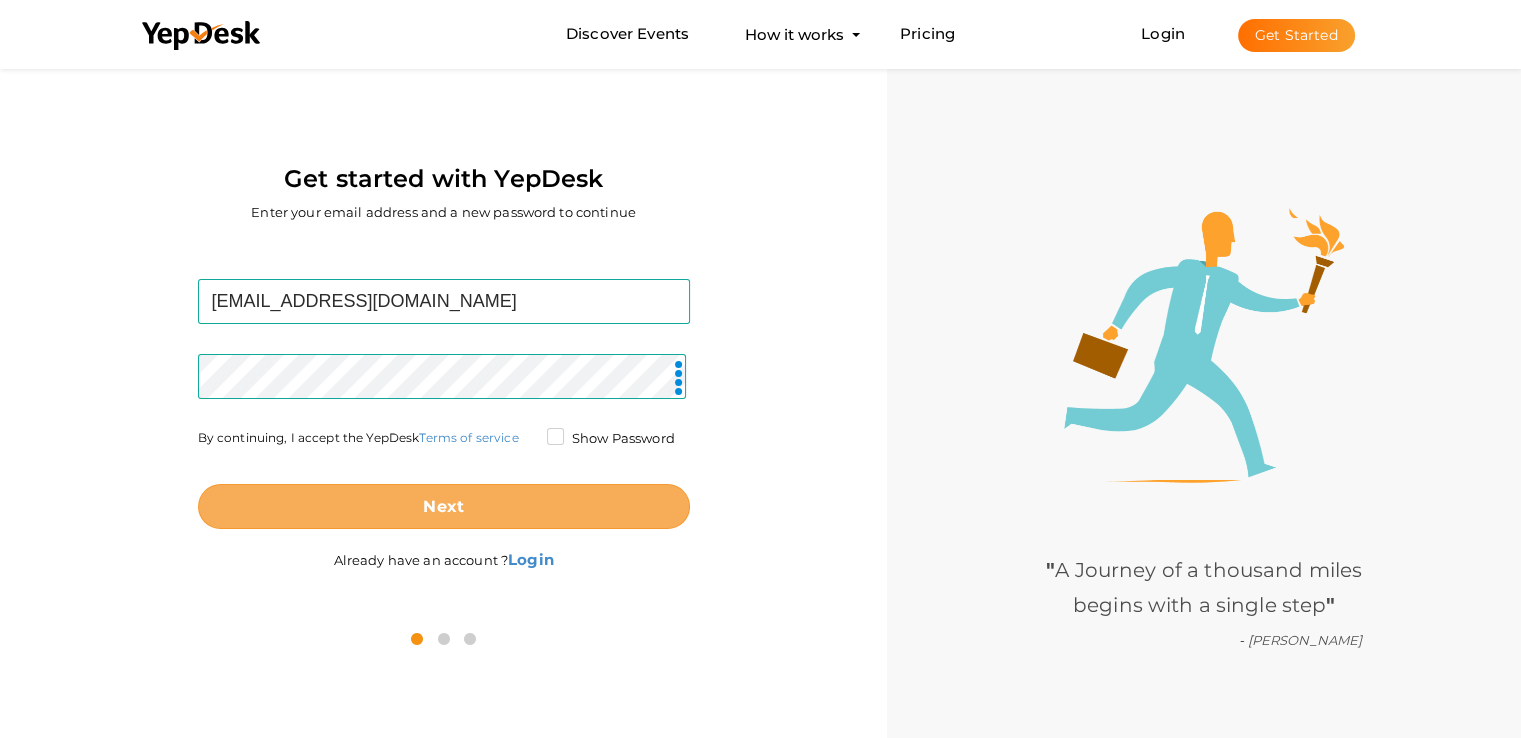 click on "Next" at bounding box center [444, 506] 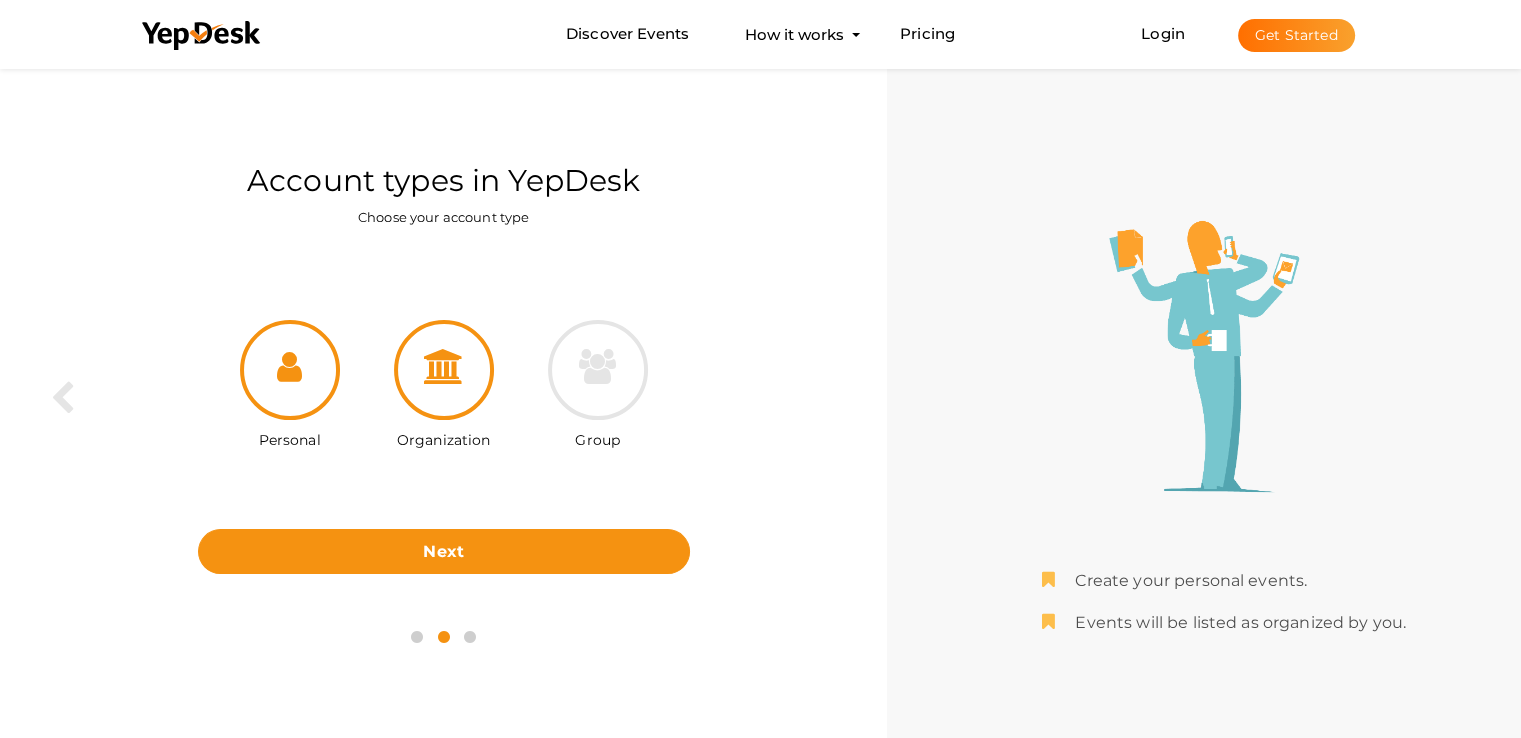 click at bounding box center (444, 366) 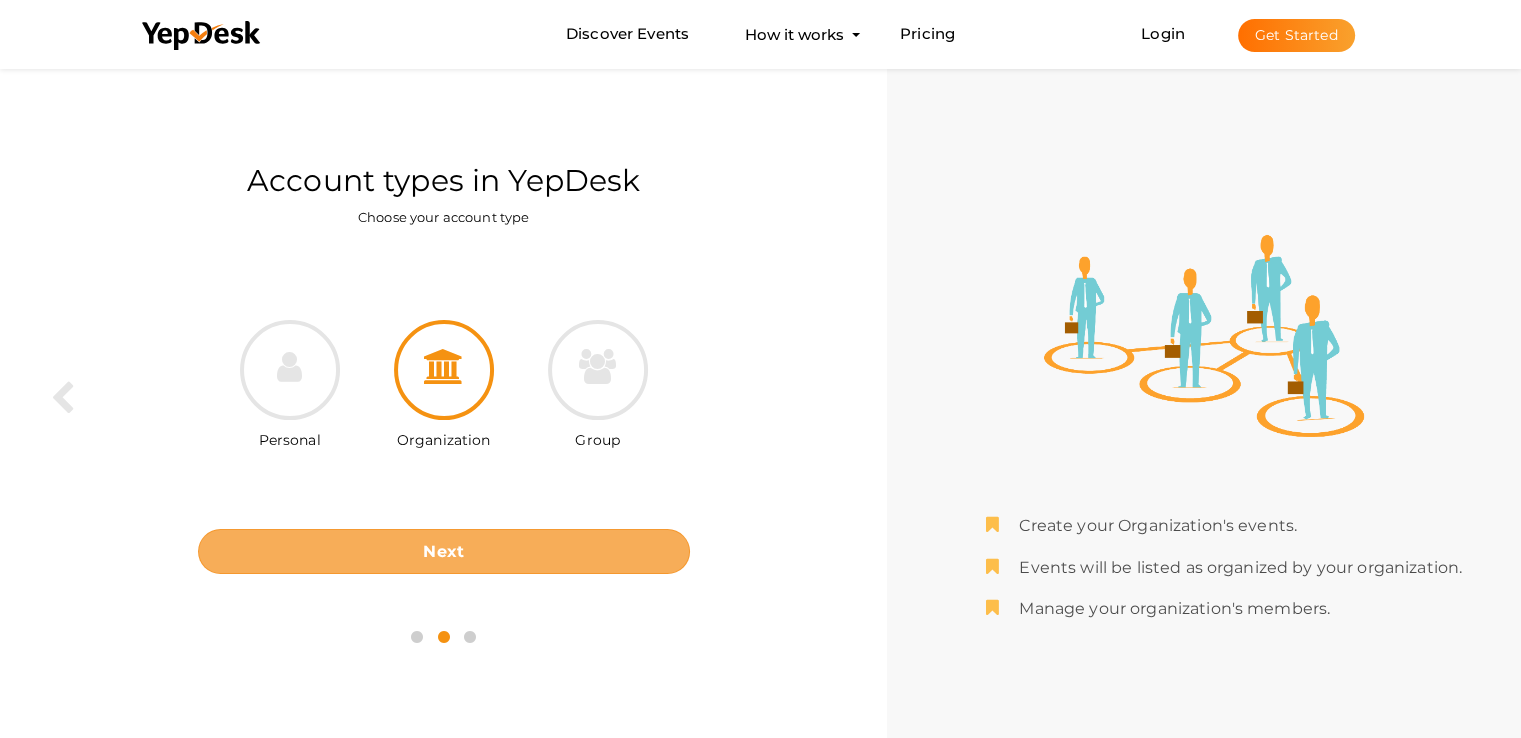 click on "Next" at bounding box center [444, 551] 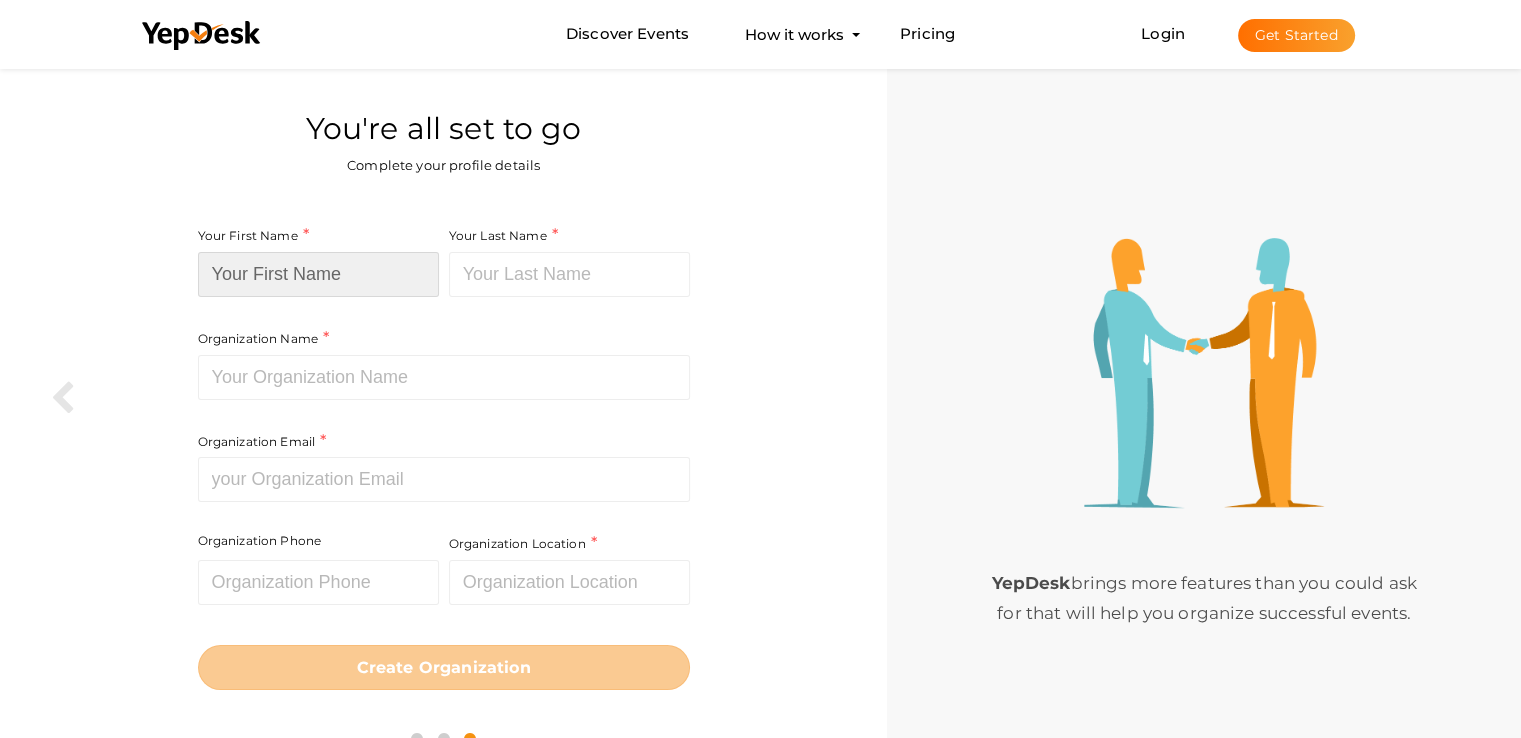 click at bounding box center (318, 274) 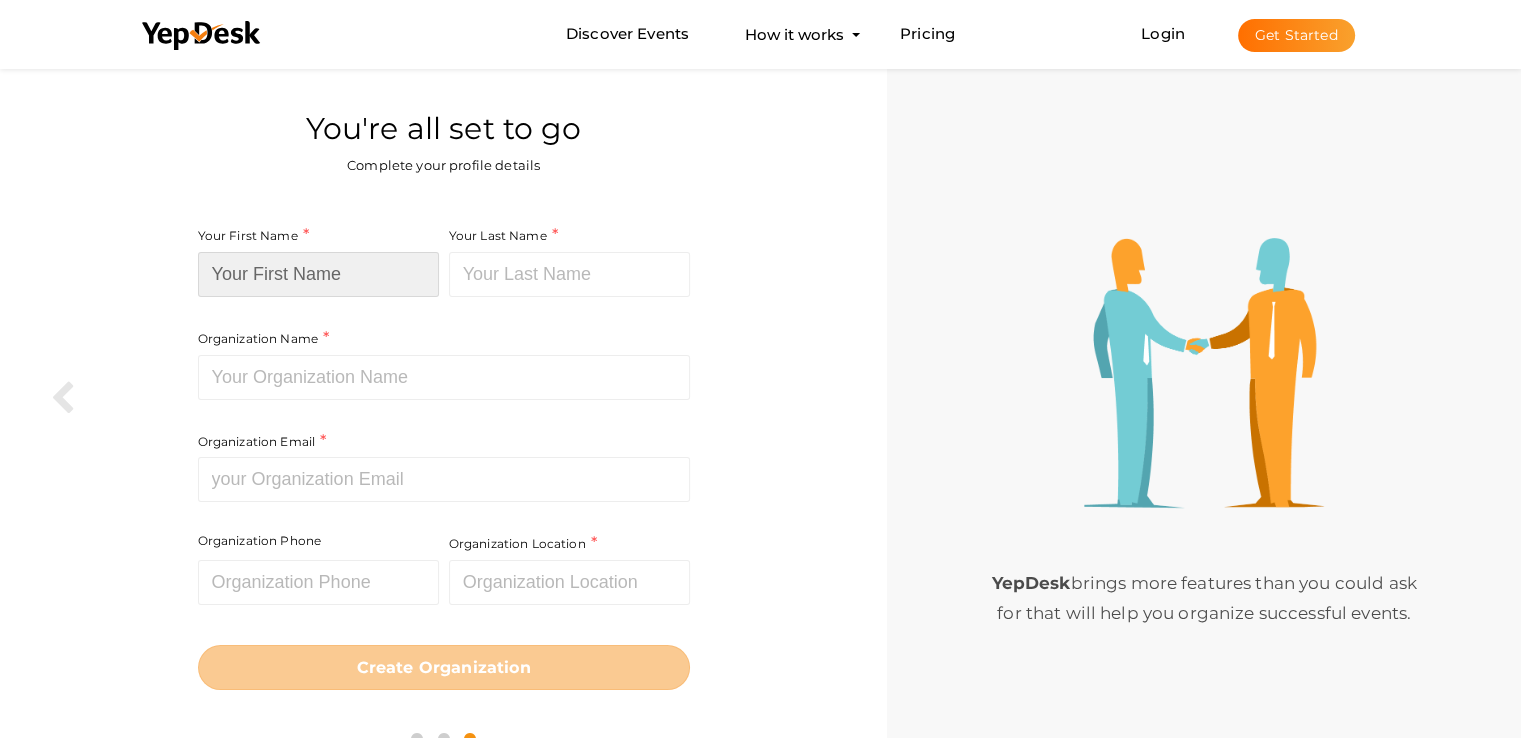type on "favela" 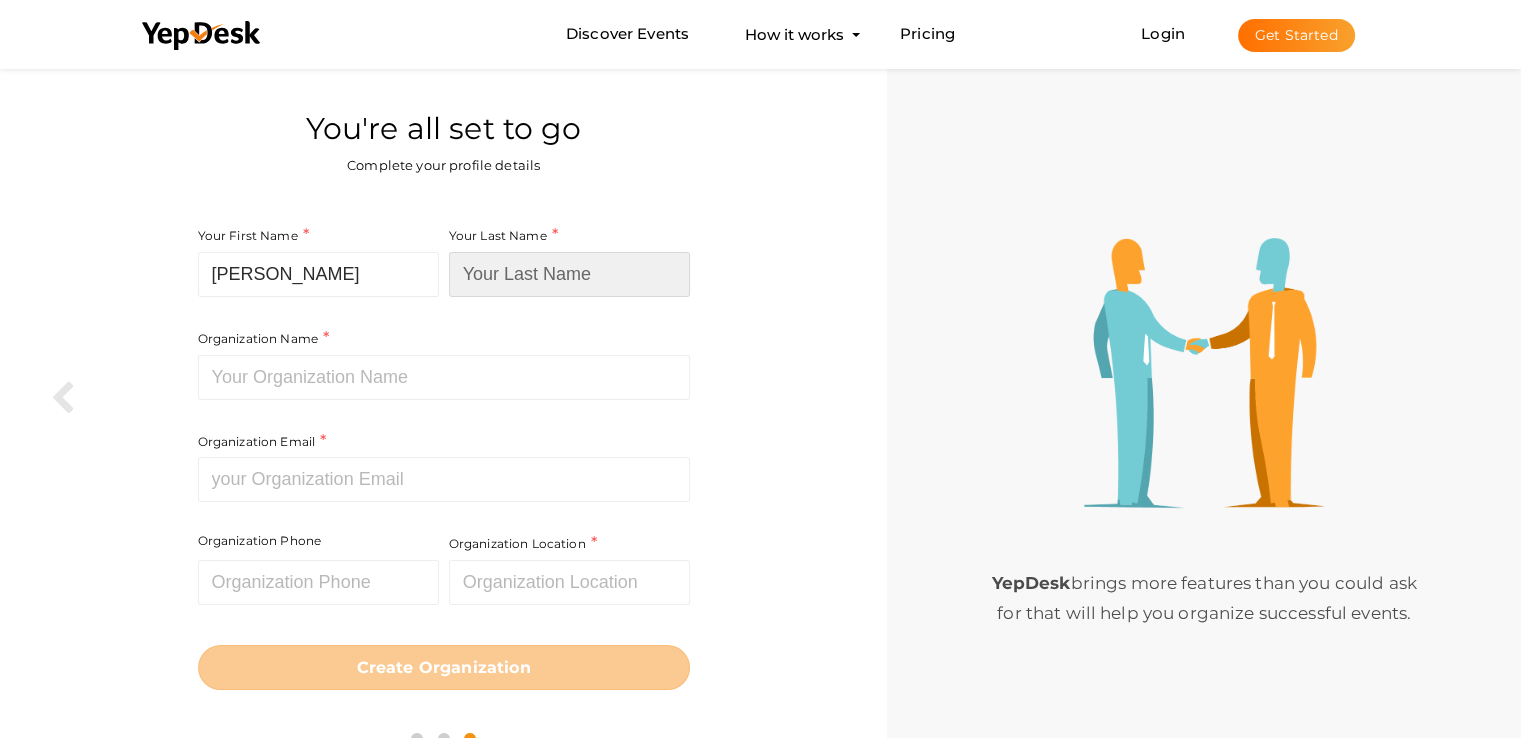 type on "hoodie" 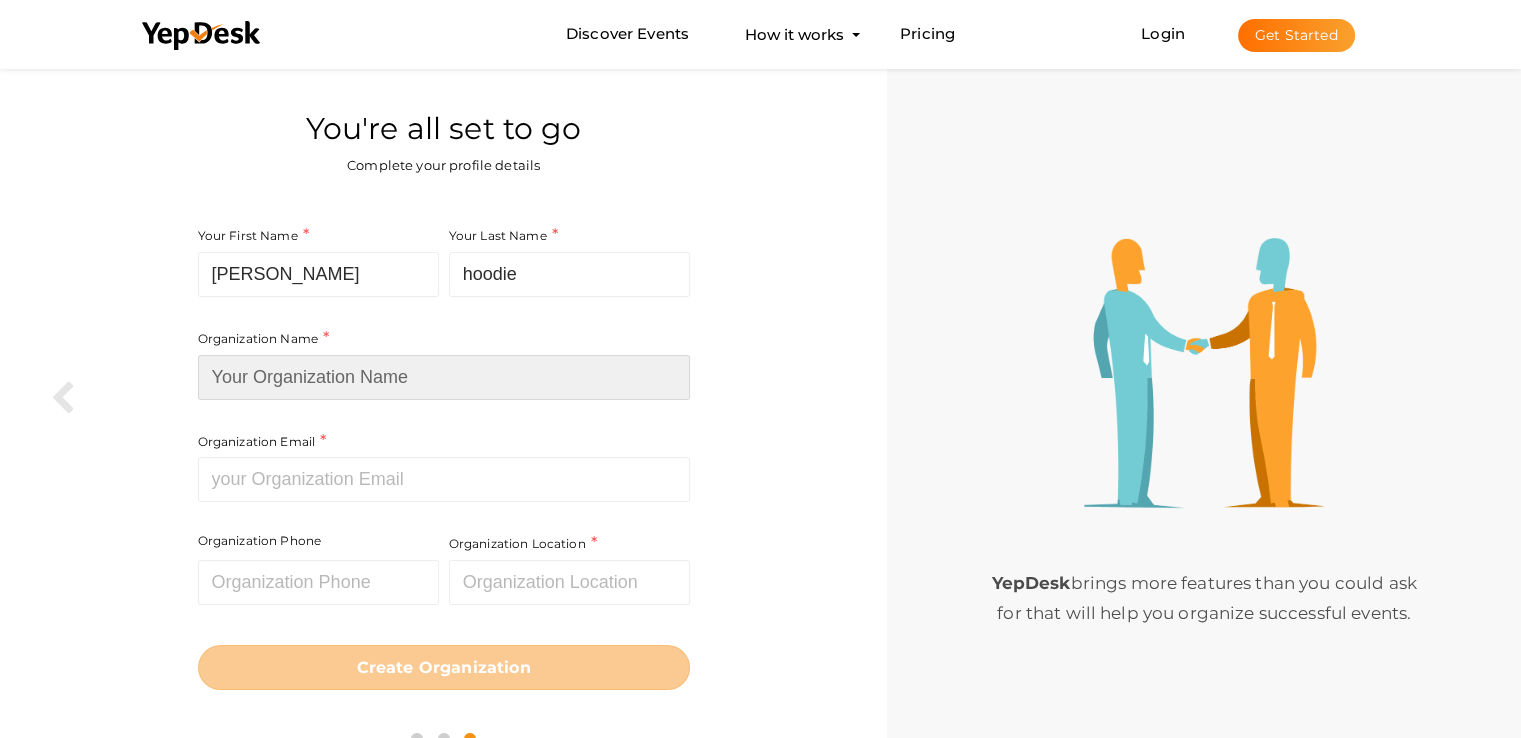 type on "https://favelaclothings.de/favela-hoodie/" 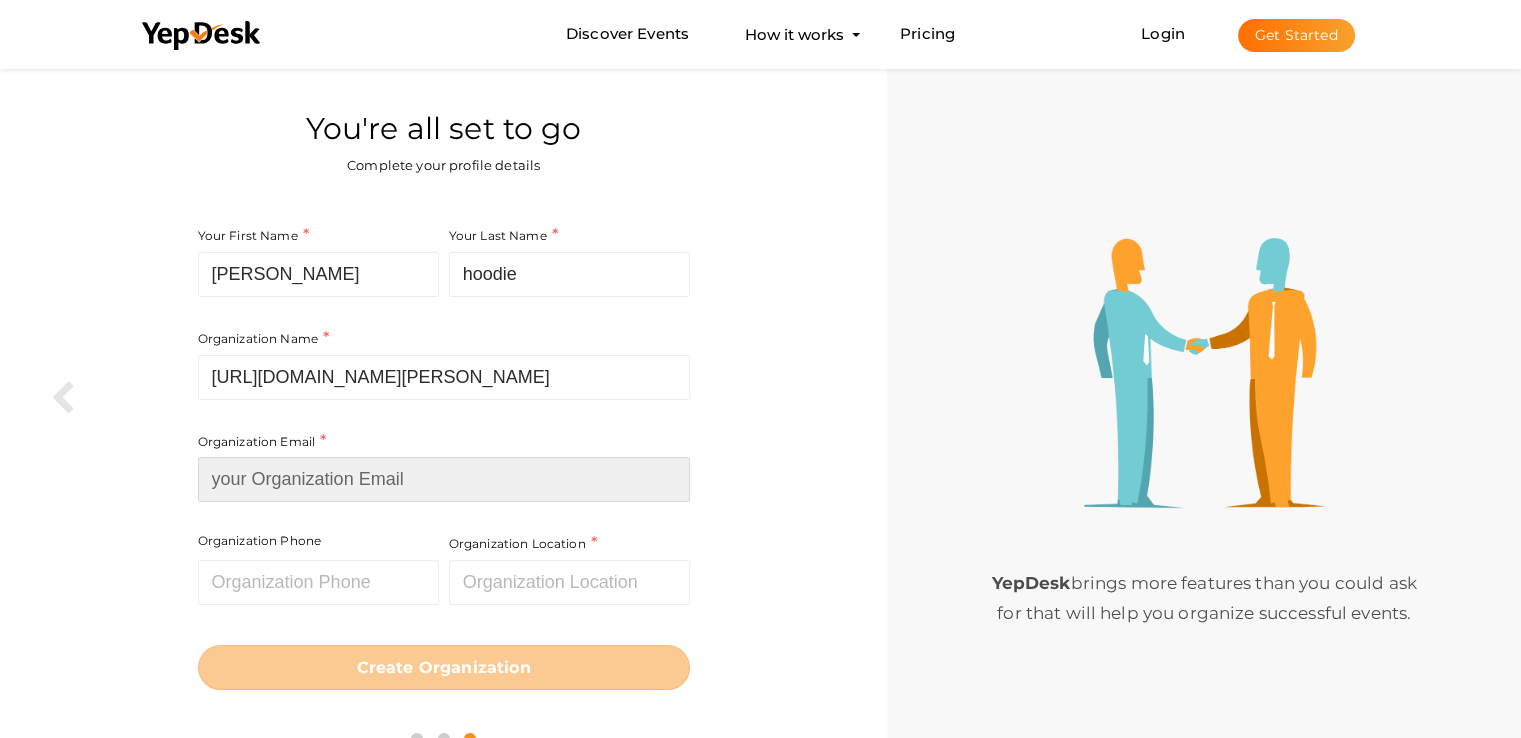 type on "[EMAIL_ADDRESS][DOMAIN_NAME]" 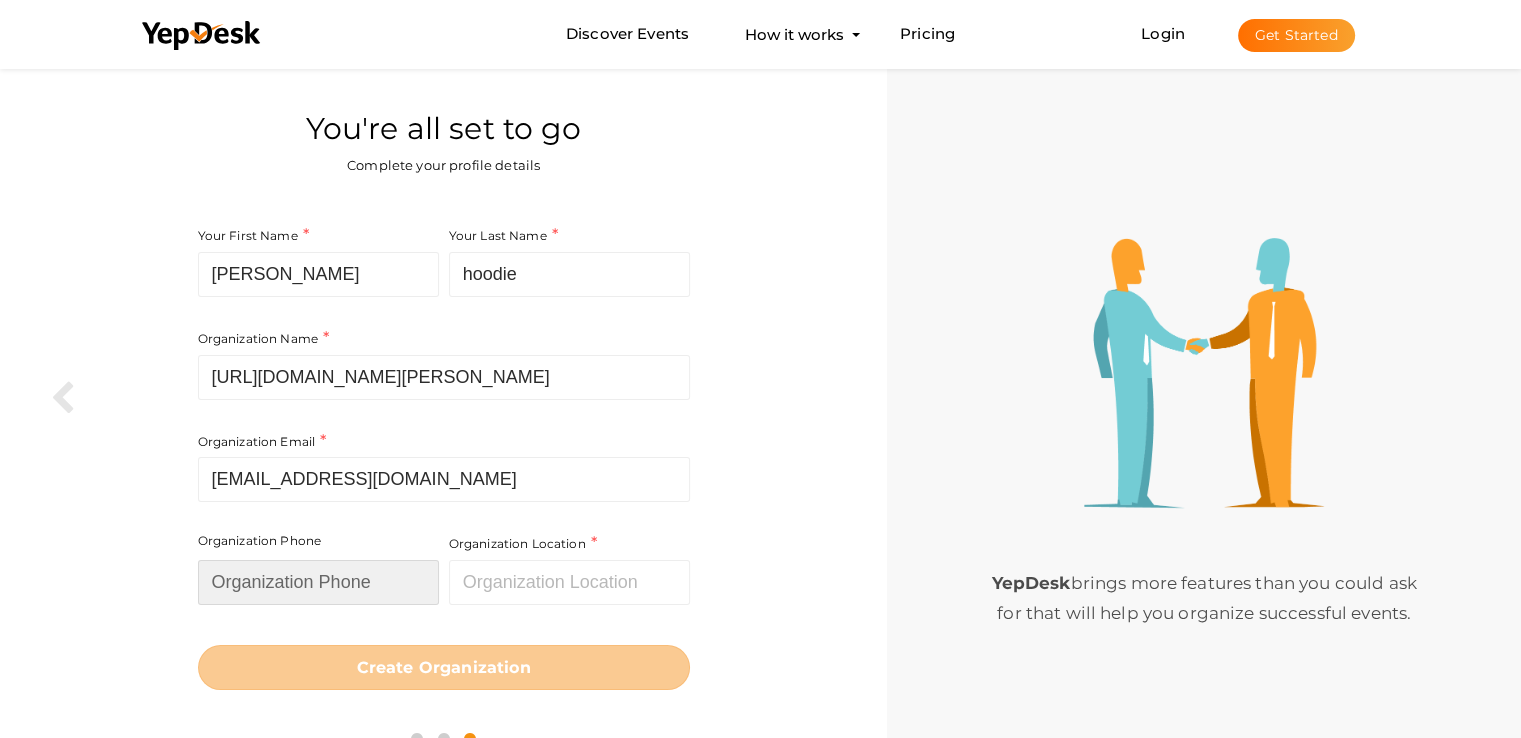 type on "03350998811" 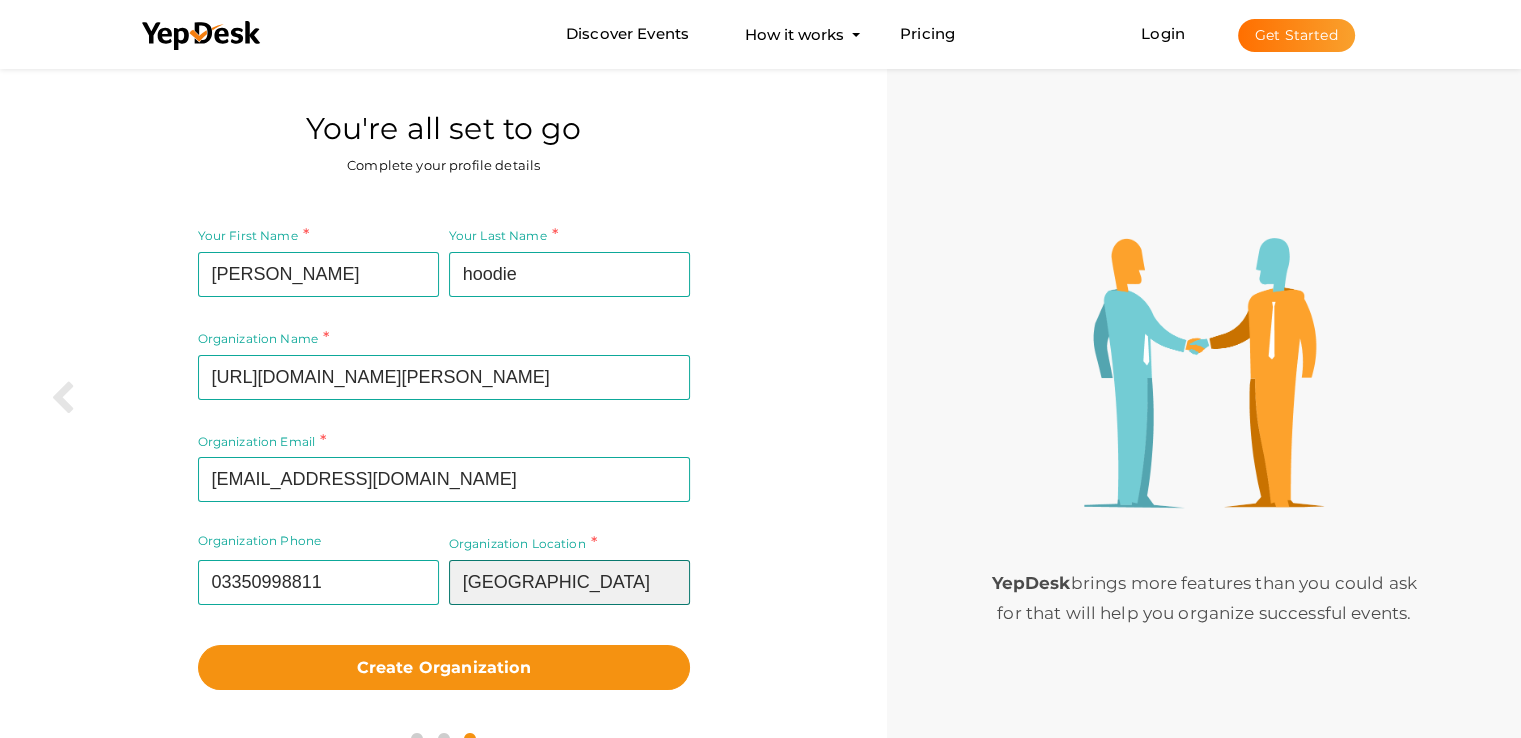 click on "Pakistan" at bounding box center (569, 582) 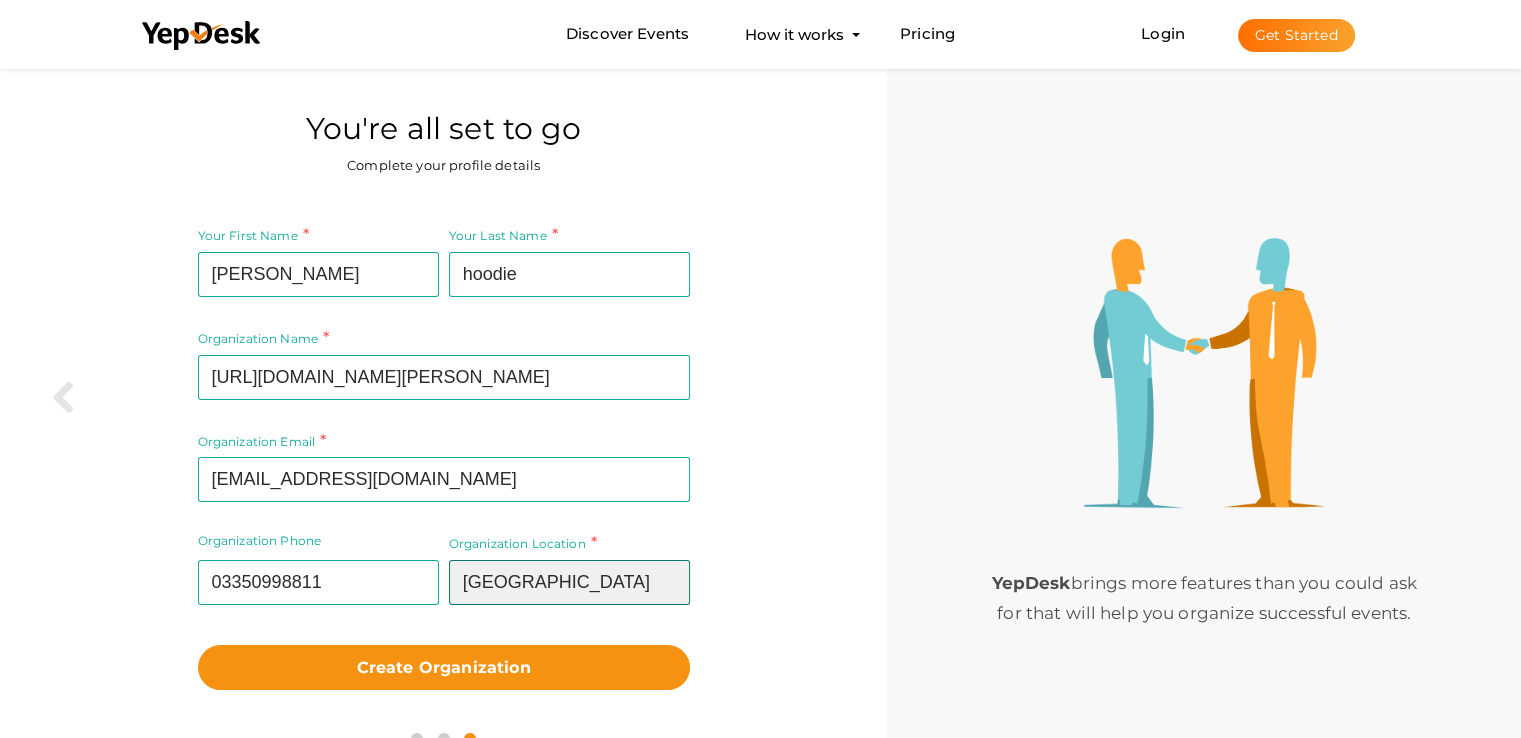 type on "[GEOGRAPHIC_DATA]" 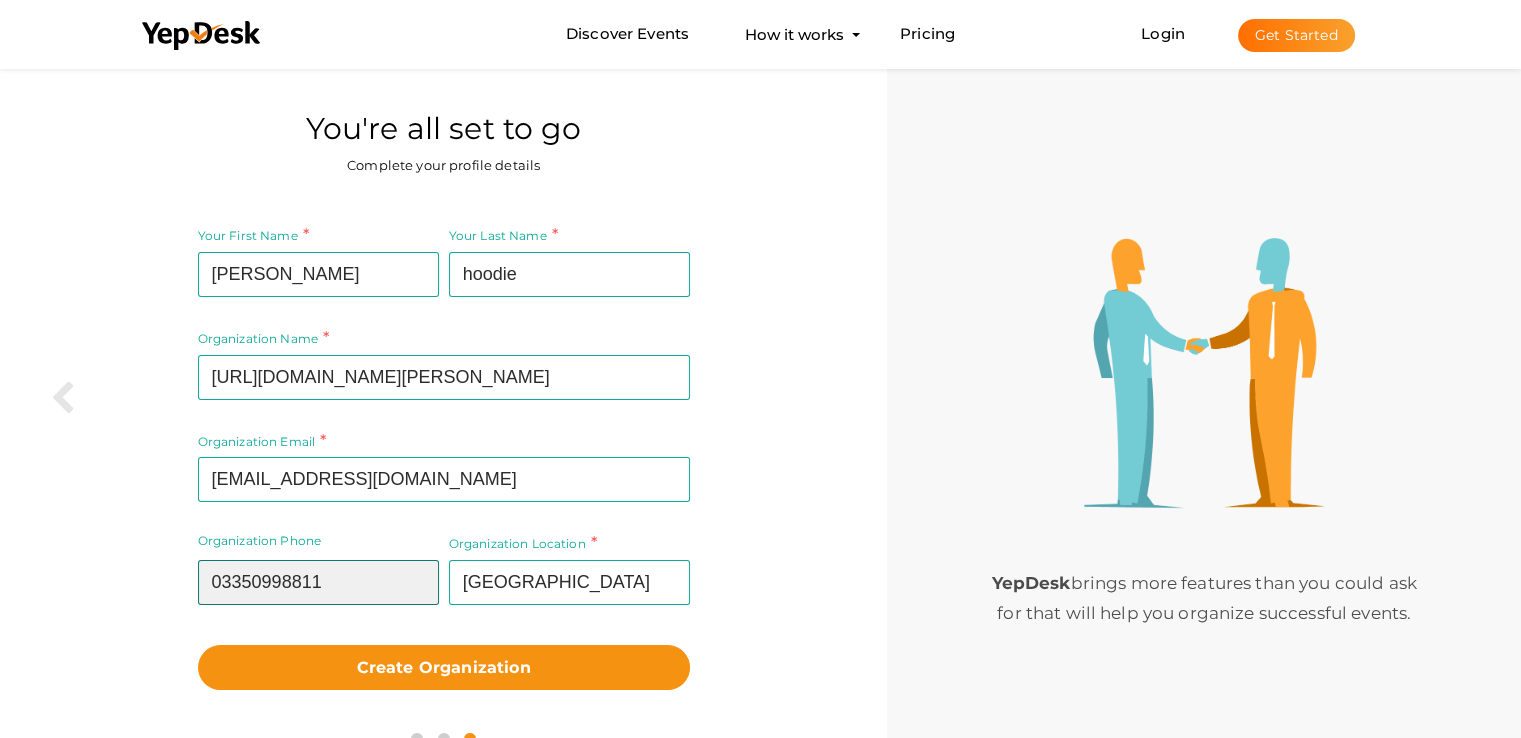 click on "03350998811" at bounding box center [318, 582] 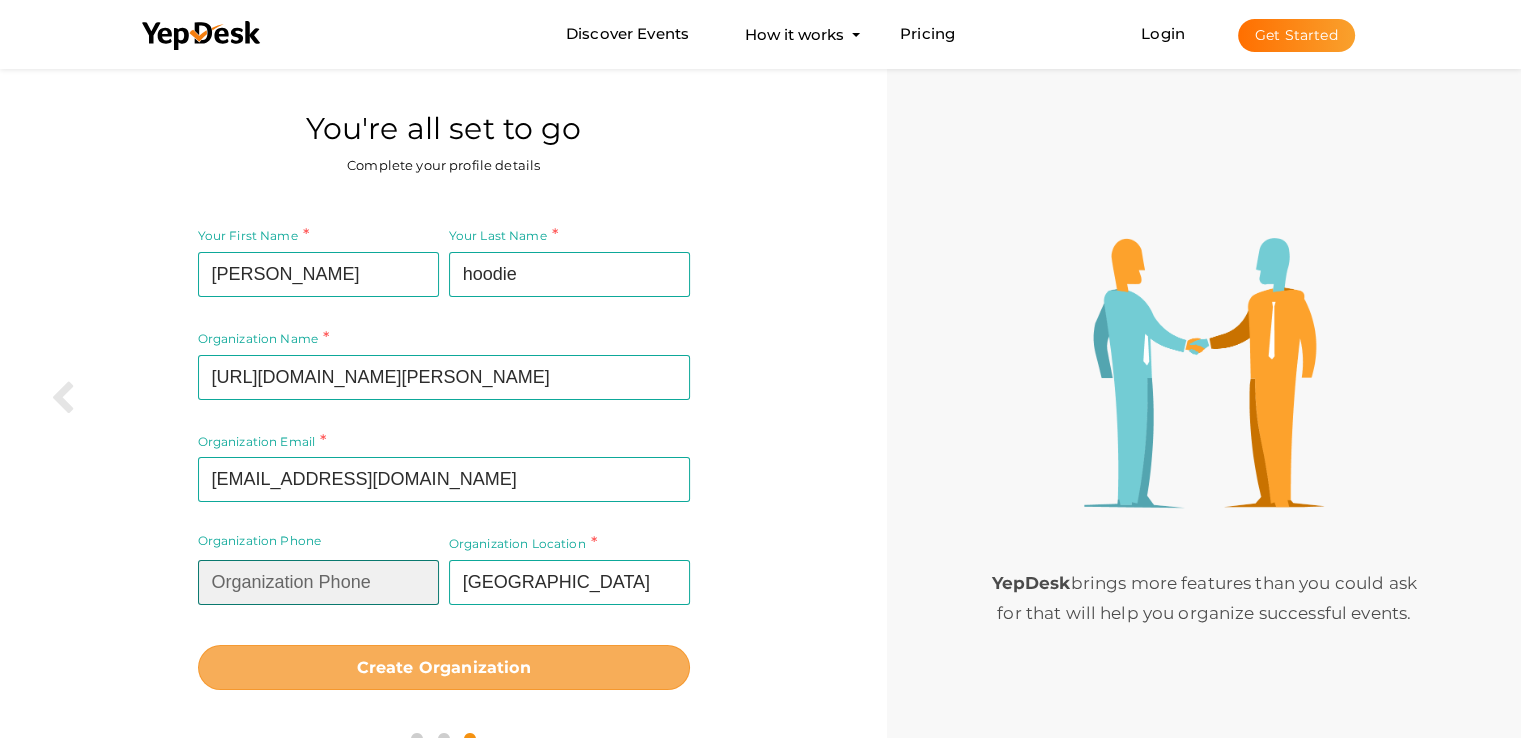 type 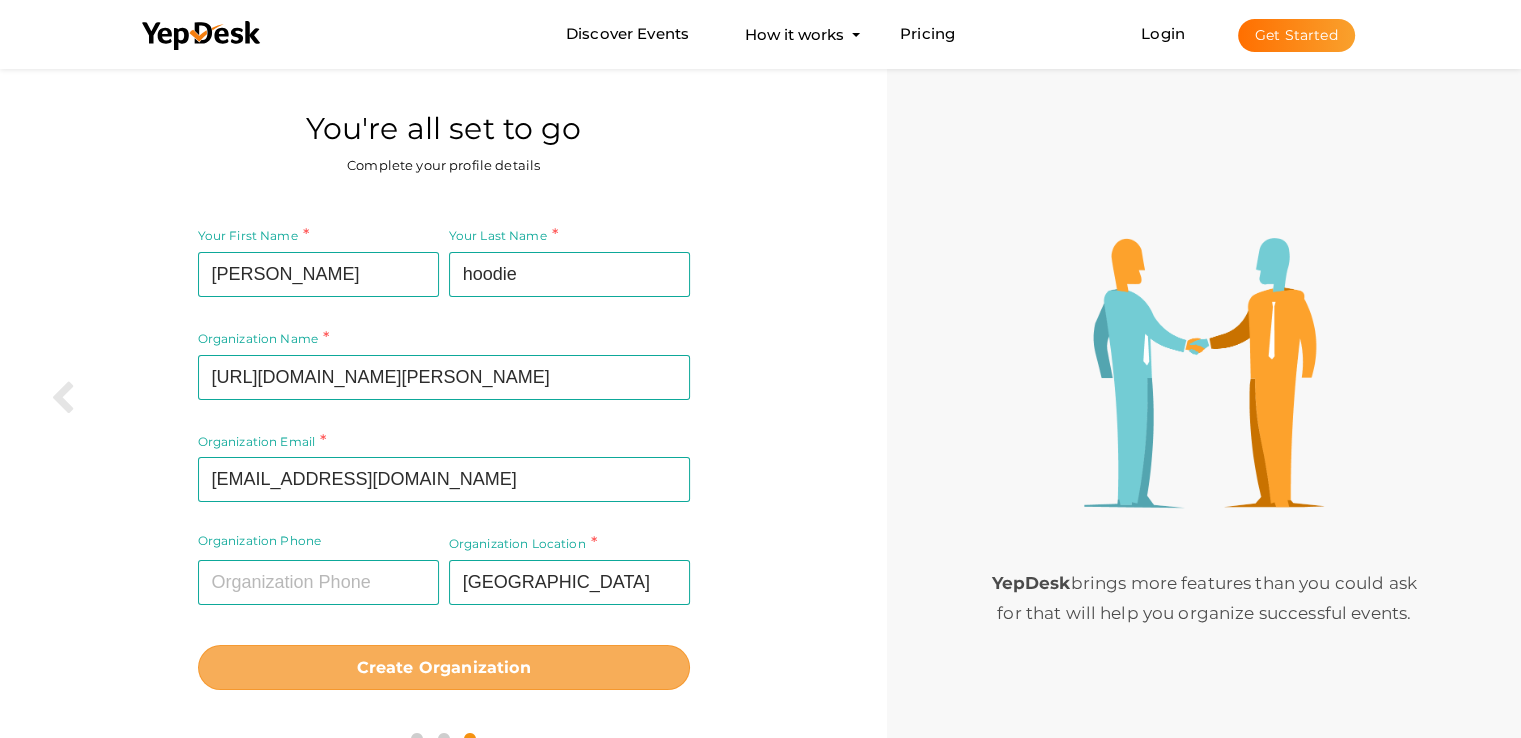 click on "Create
Organization" at bounding box center (444, 667) 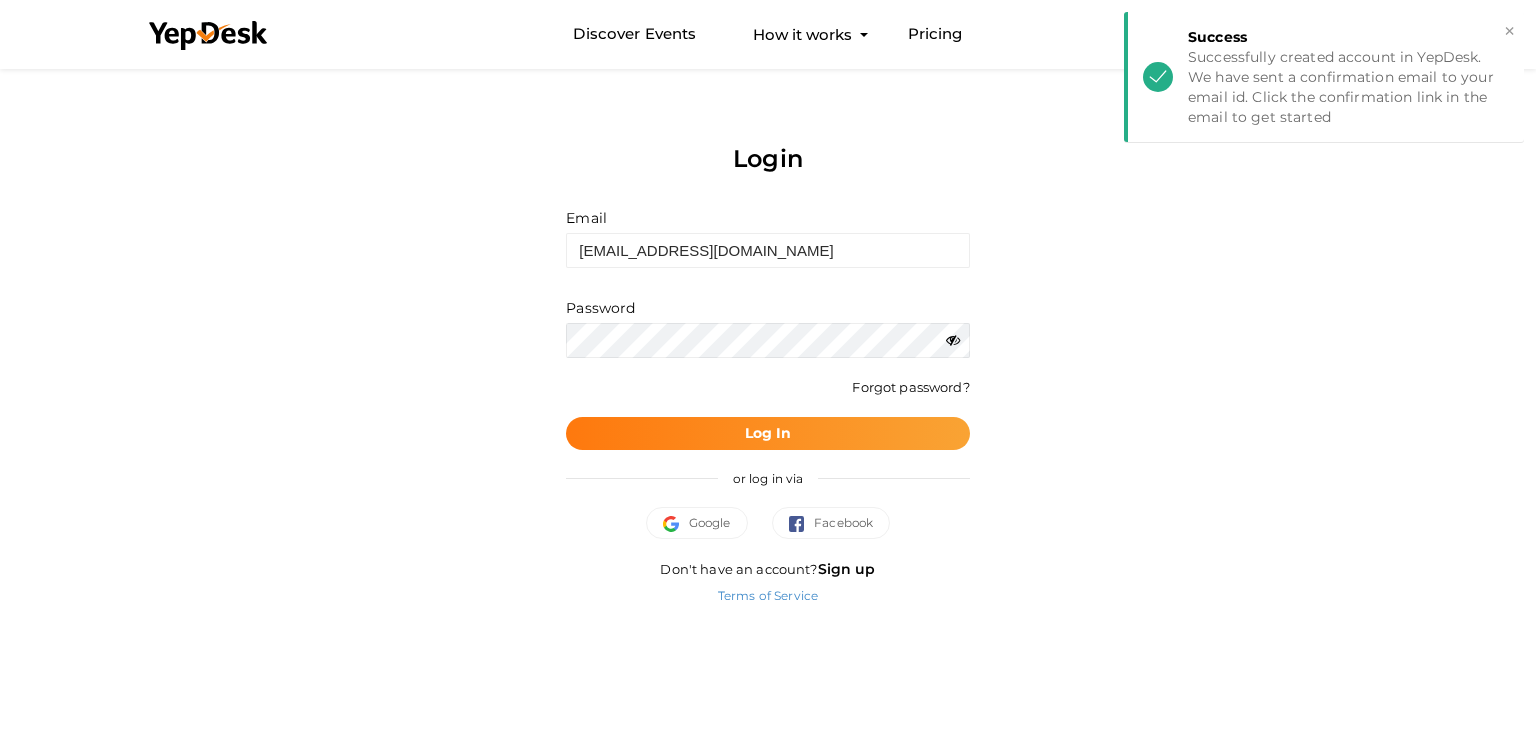 click on "Log In" at bounding box center (767, 433) 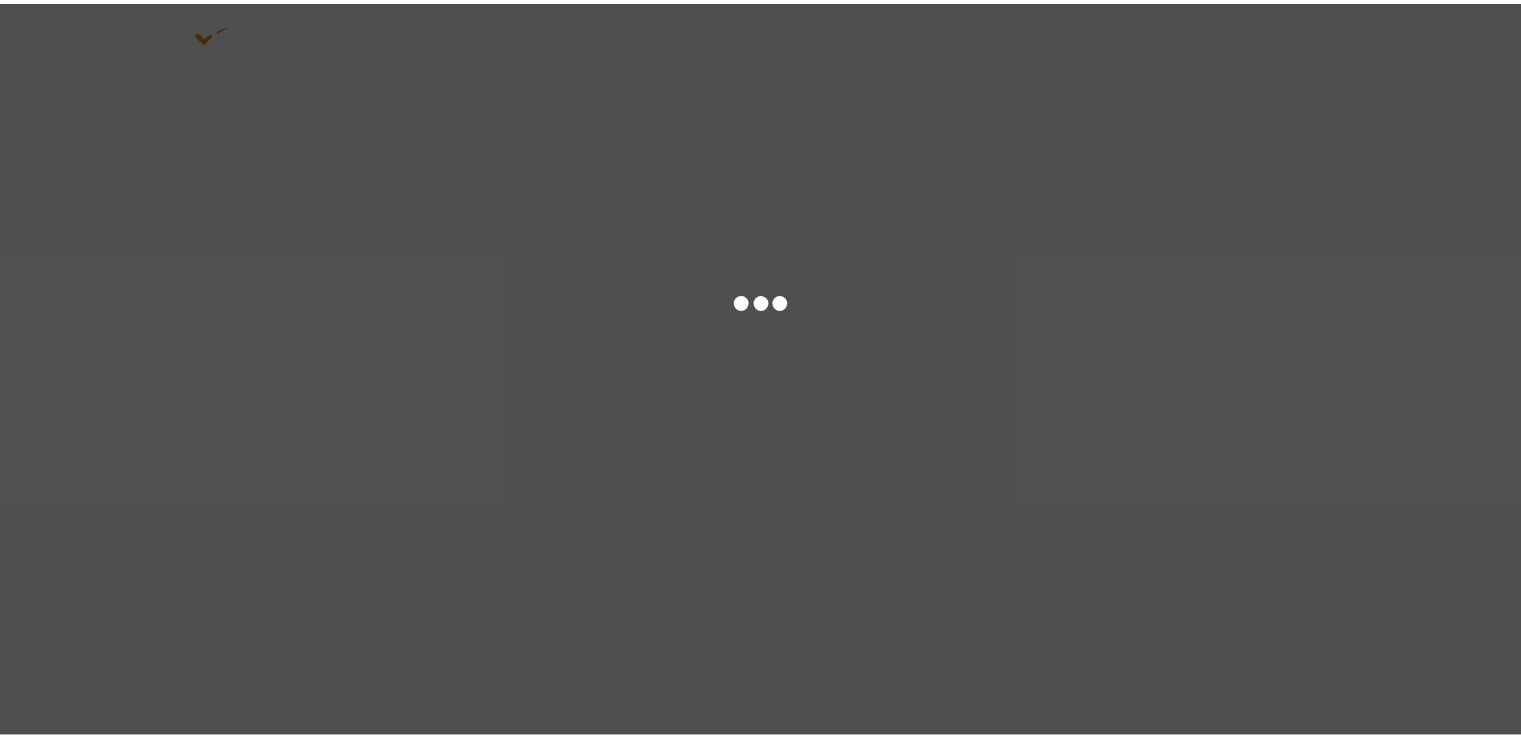 scroll, scrollTop: 0, scrollLeft: 0, axis: both 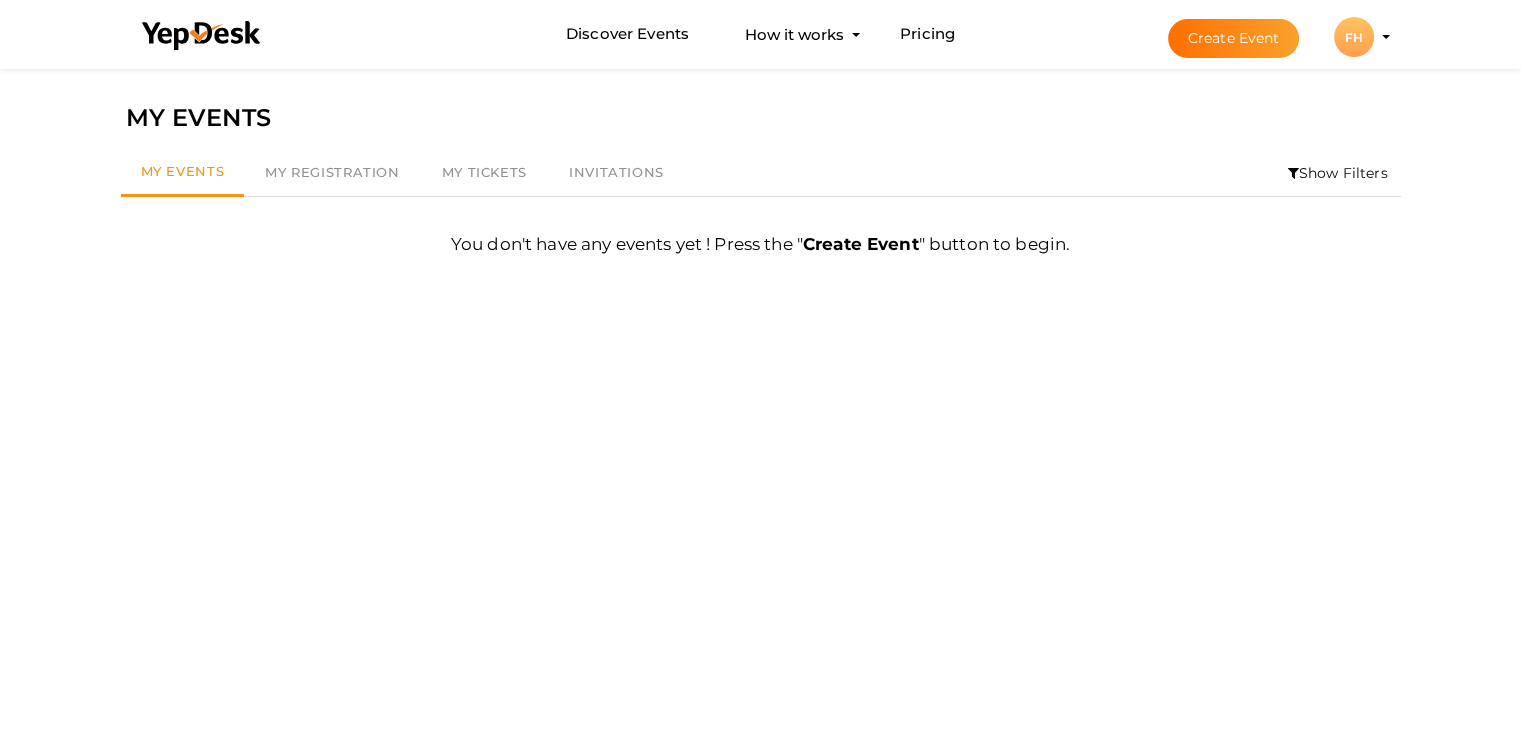 click on "FH" at bounding box center (1354, 37) 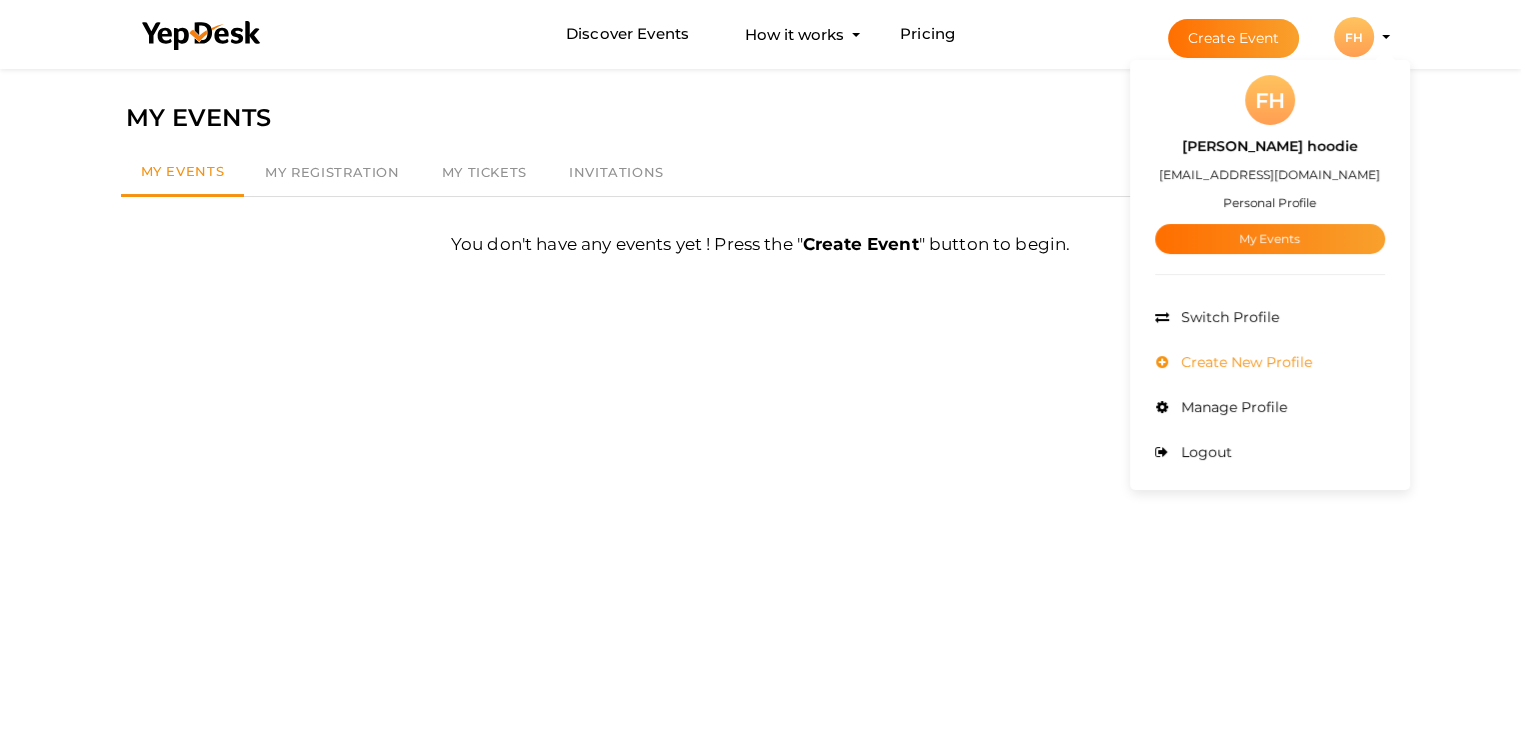 click on "Create New Profile" at bounding box center (1244, 362) 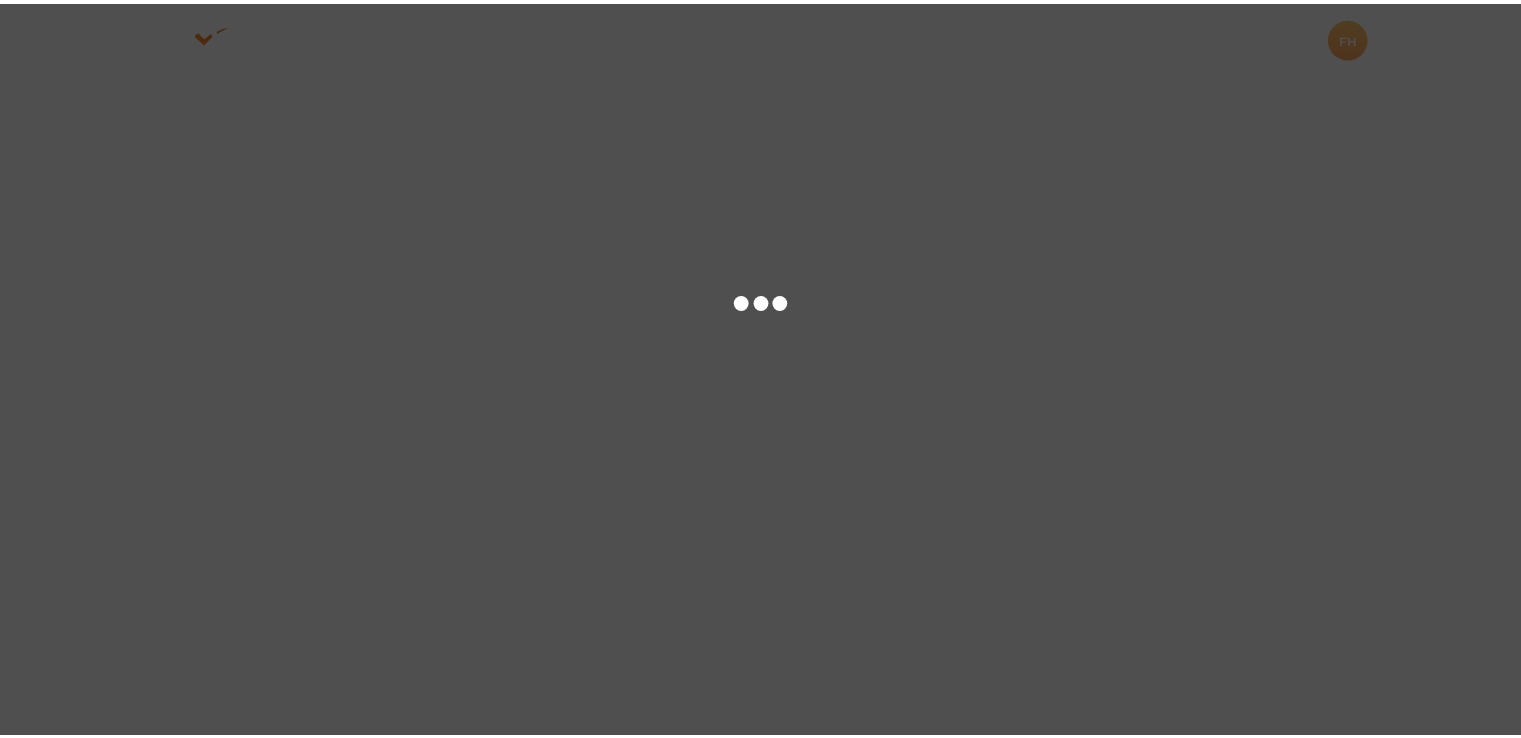 scroll, scrollTop: 0, scrollLeft: 0, axis: both 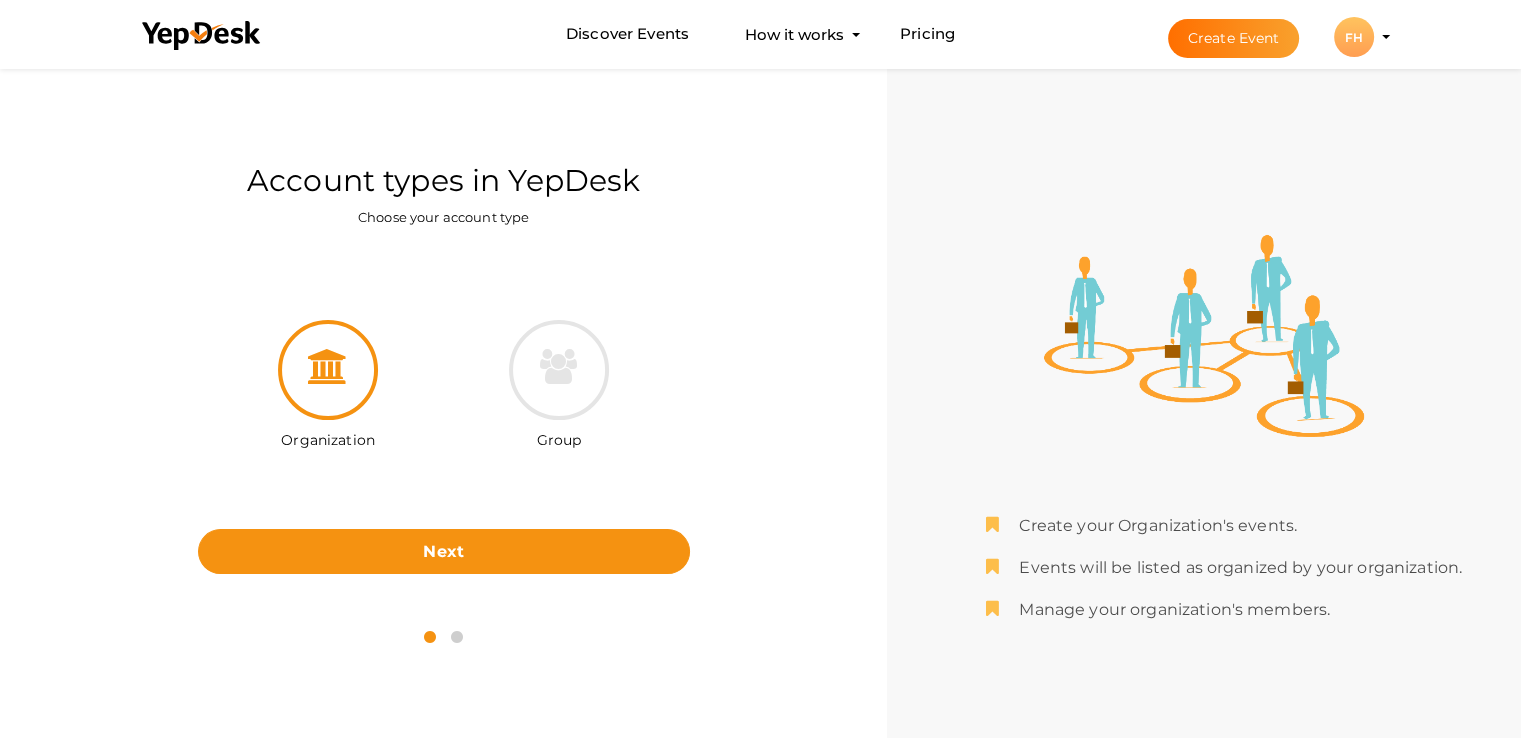click on "FH
FH
favela hoodie
favelaclothing7@gmail.com
Personal Profile
My Events
Admin
Switch Profile
Create New Profile
Manage Profile
Logout" at bounding box center [1354, 37] 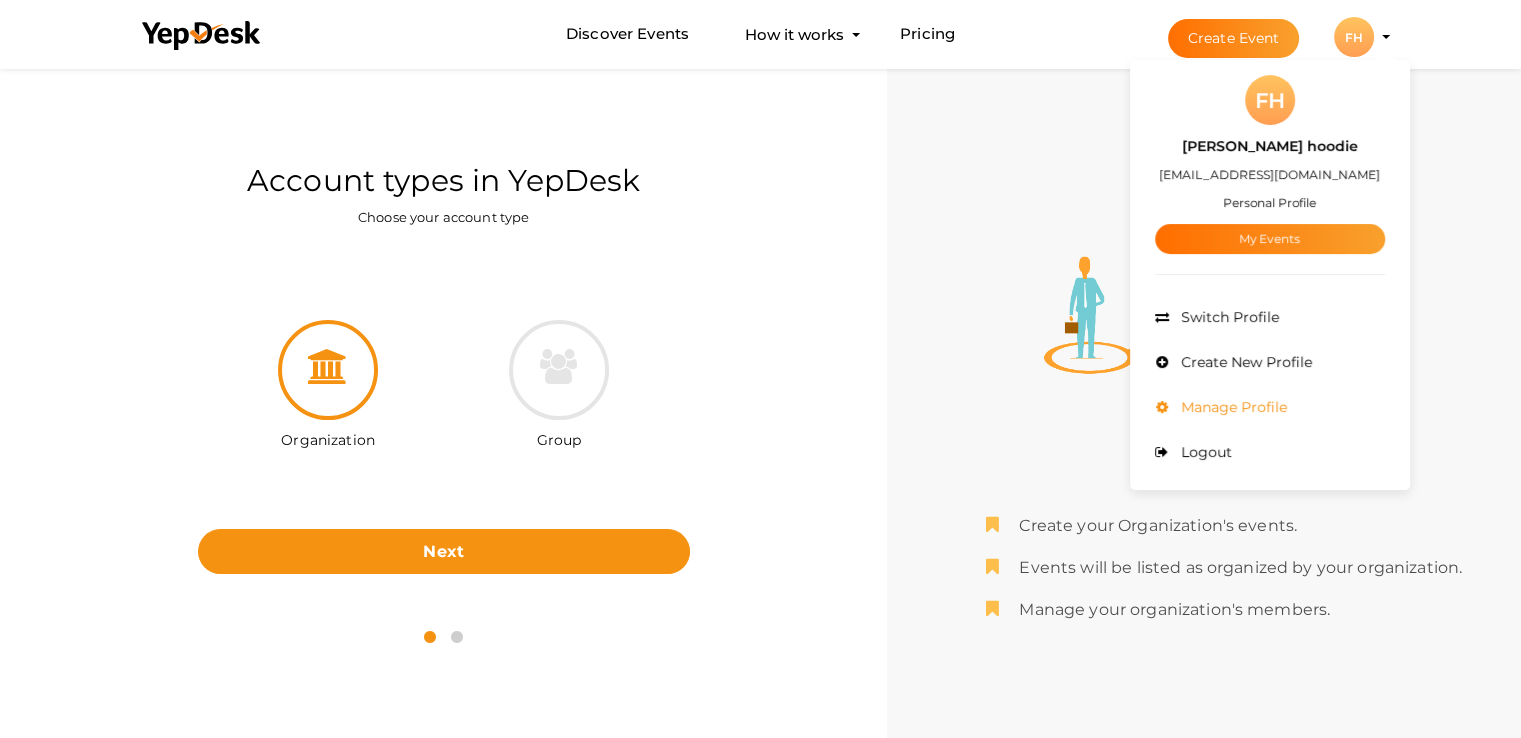click on "Manage Profile" at bounding box center (1231, 407) 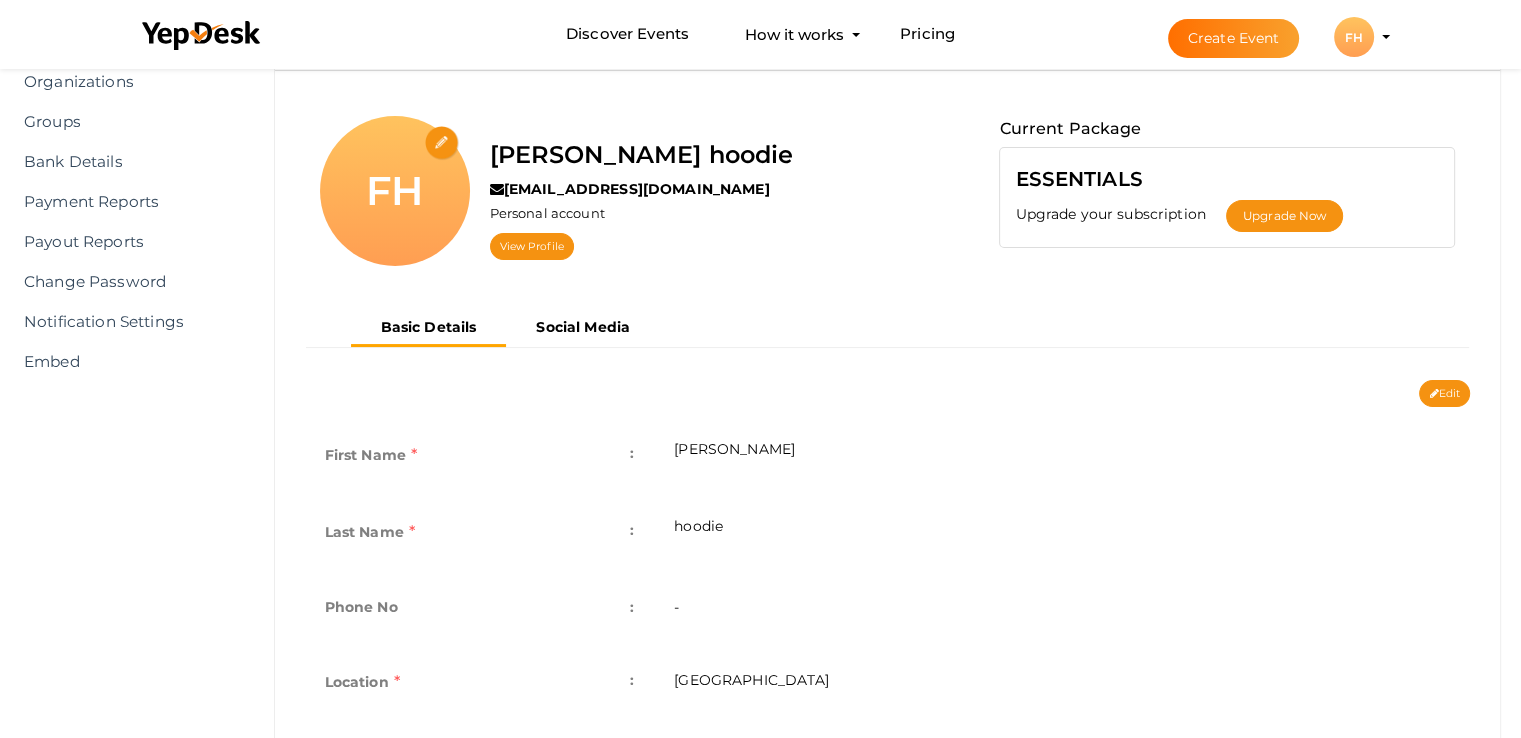 scroll, scrollTop: 89, scrollLeft: 0, axis: vertical 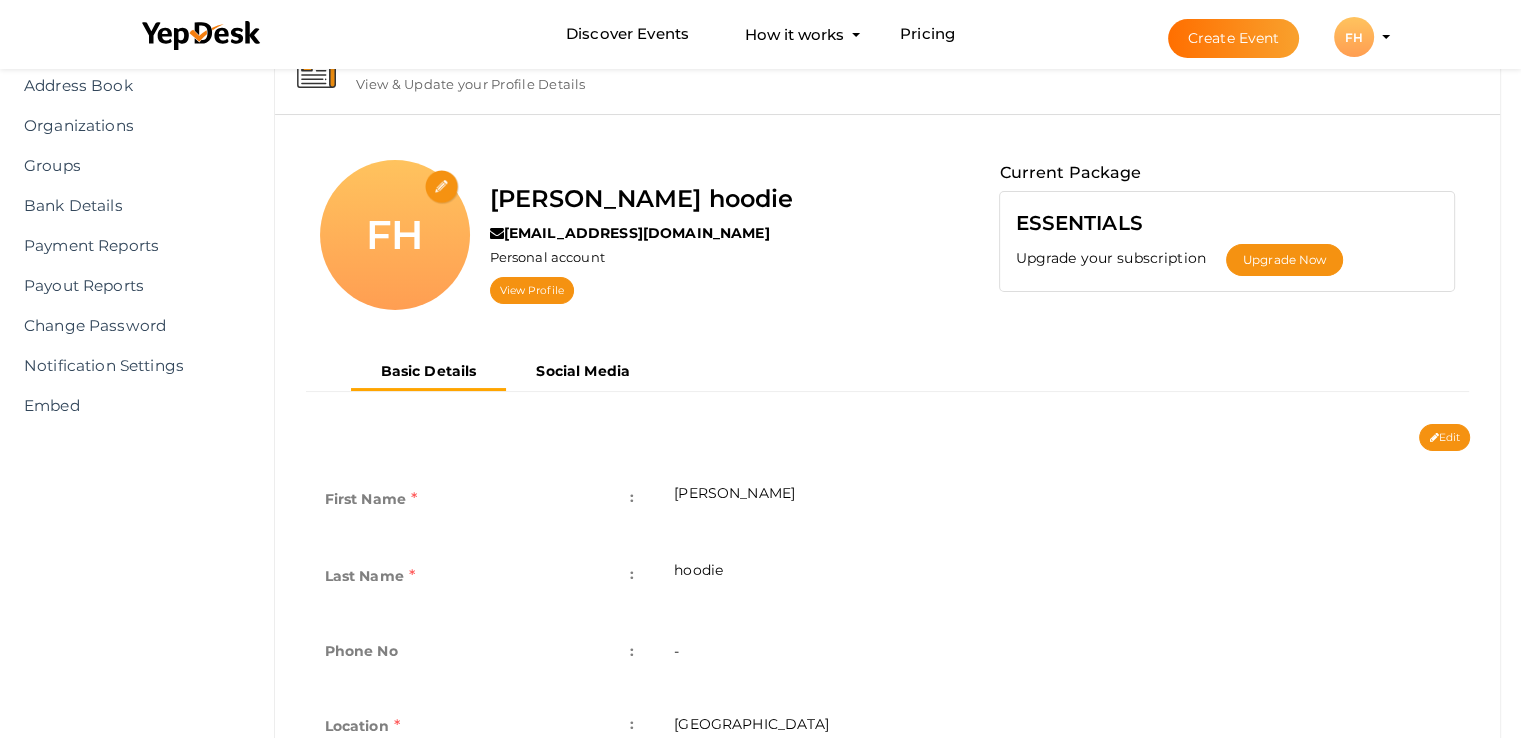 click at bounding box center (442, 187) 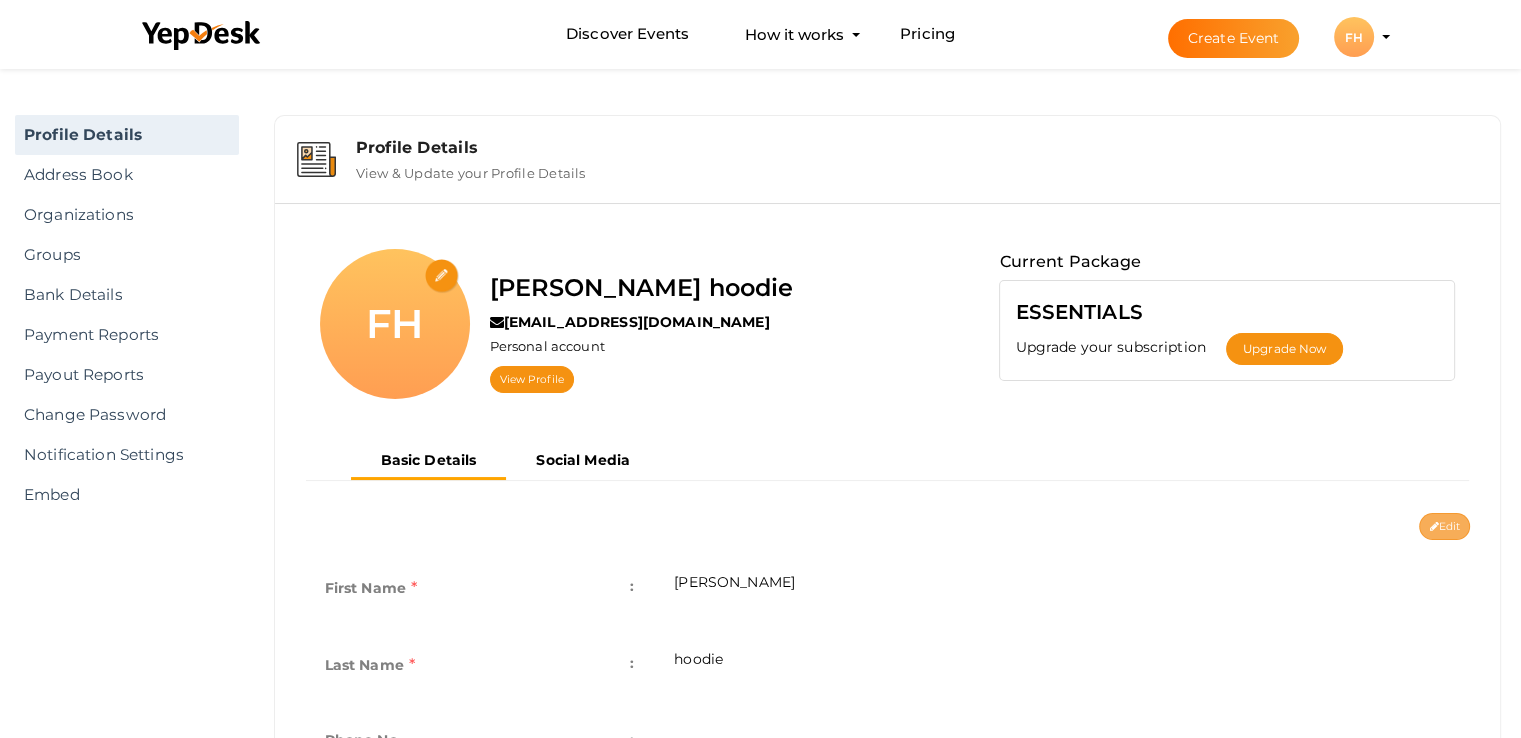 click on "Edit" at bounding box center (1444, 526) 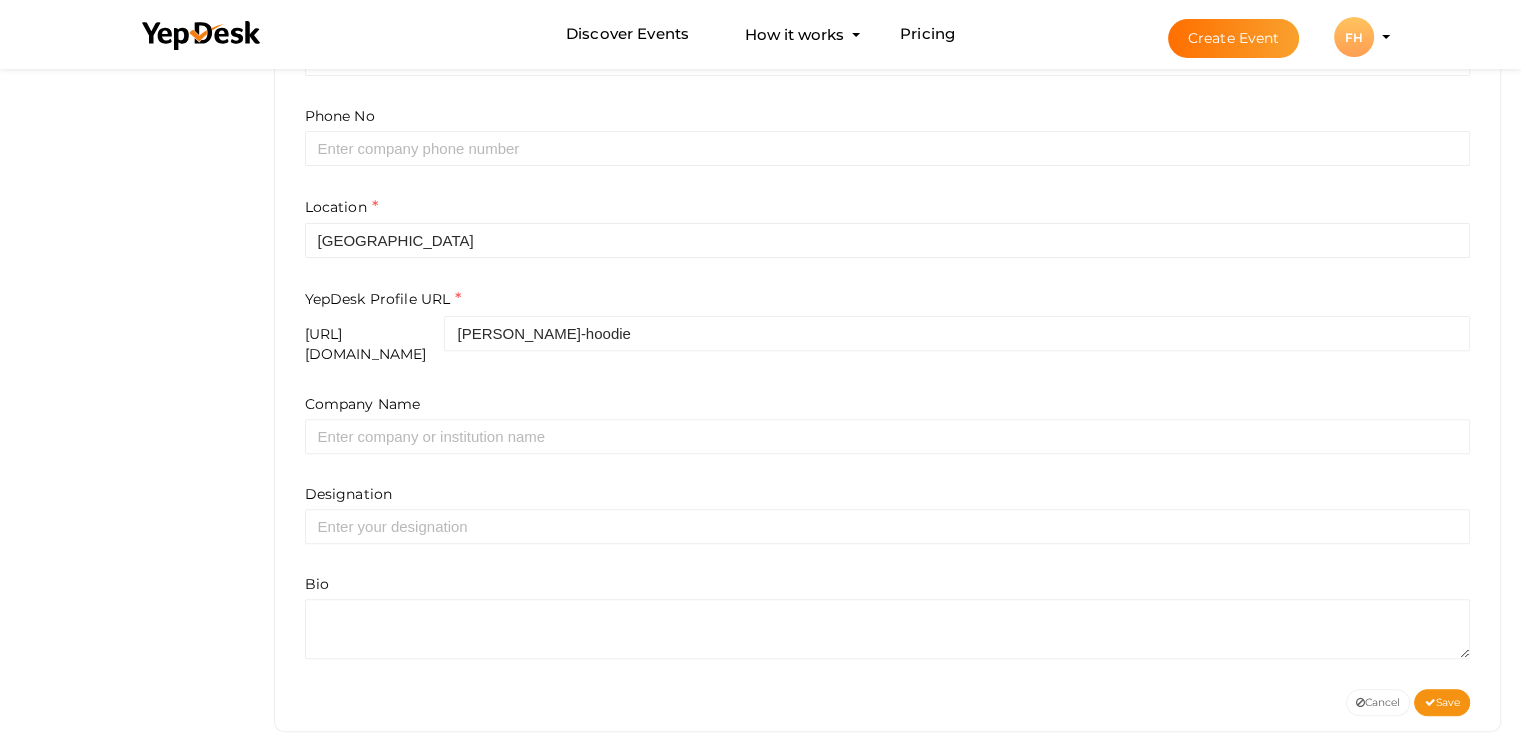 scroll, scrollTop: 639, scrollLeft: 0, axis: vertical 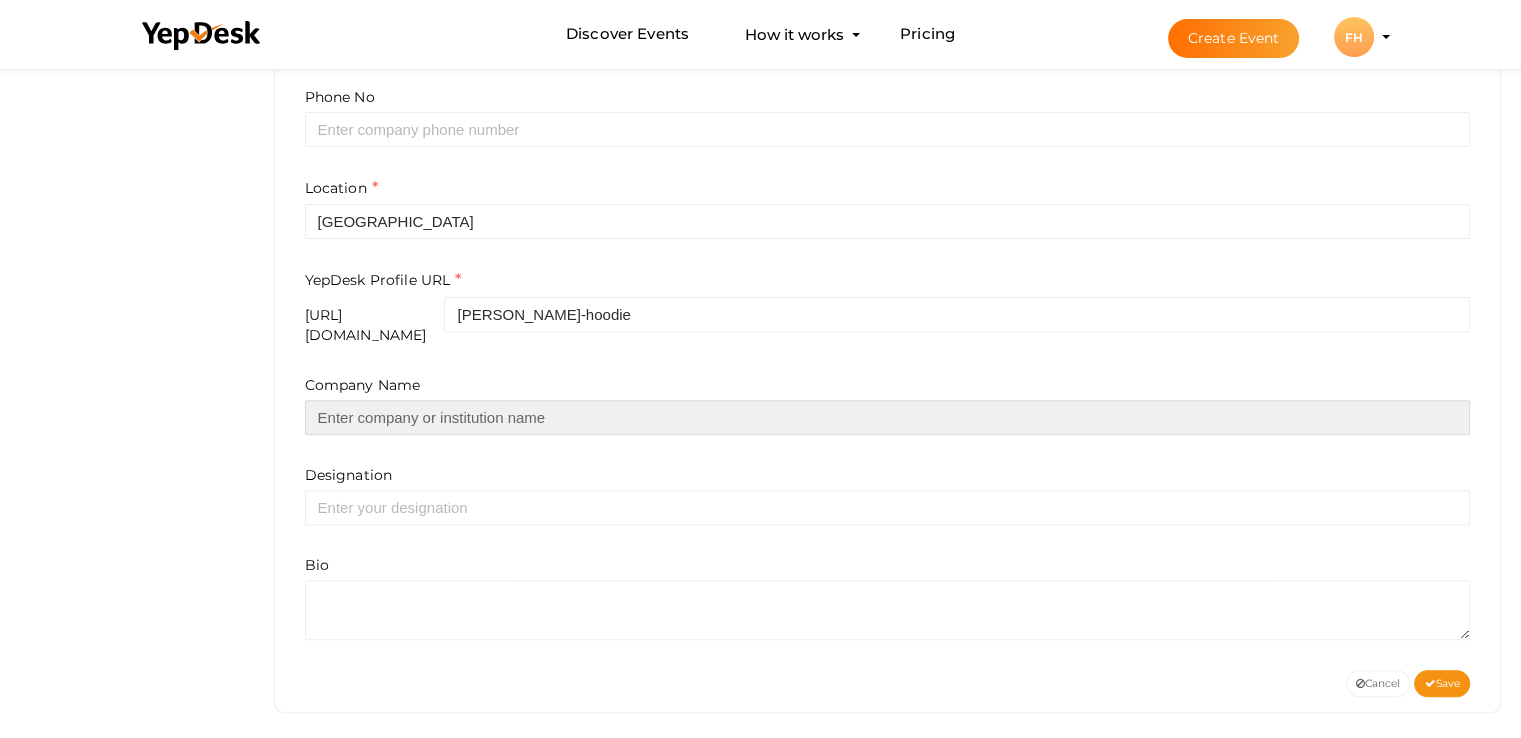 click at bounding box center [888, 417] 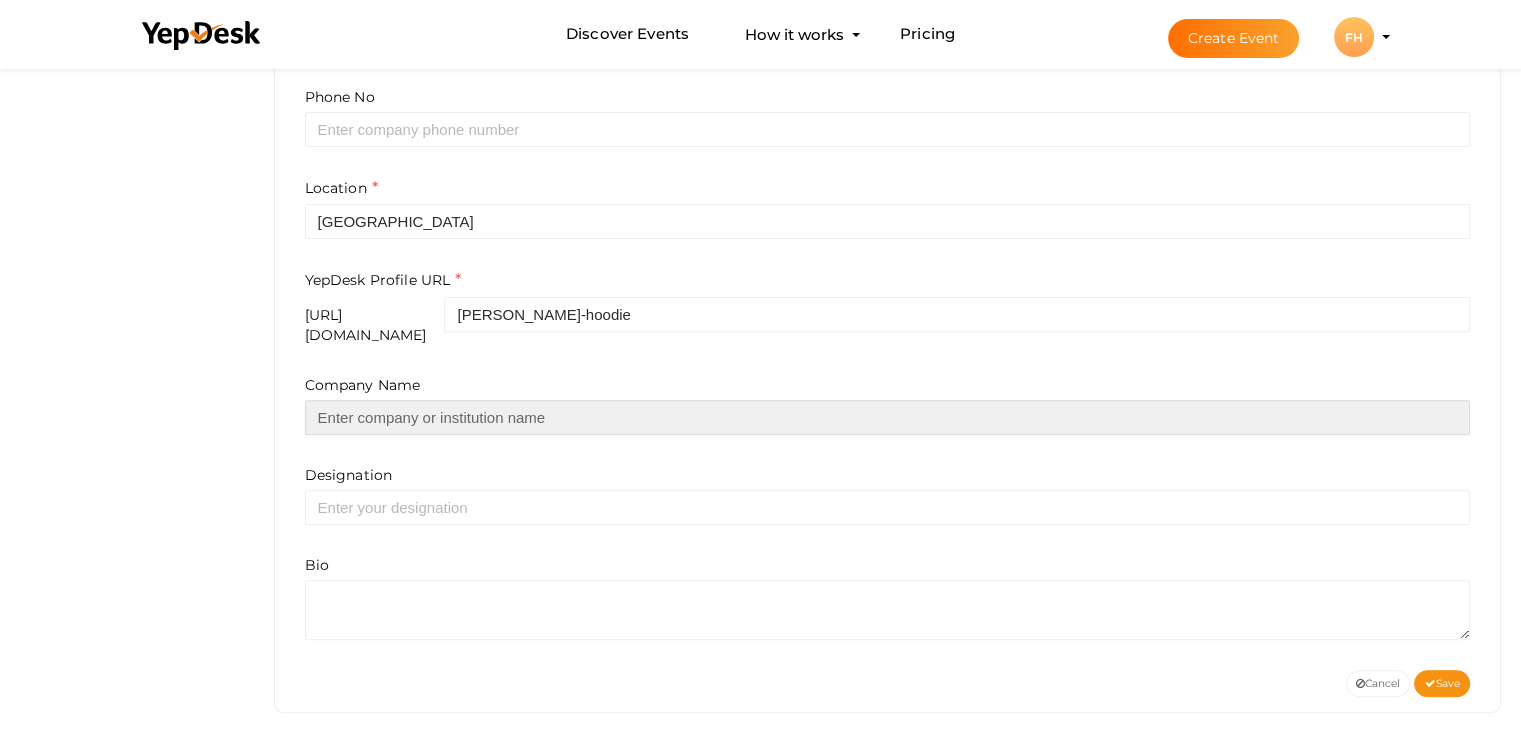 type on "a" 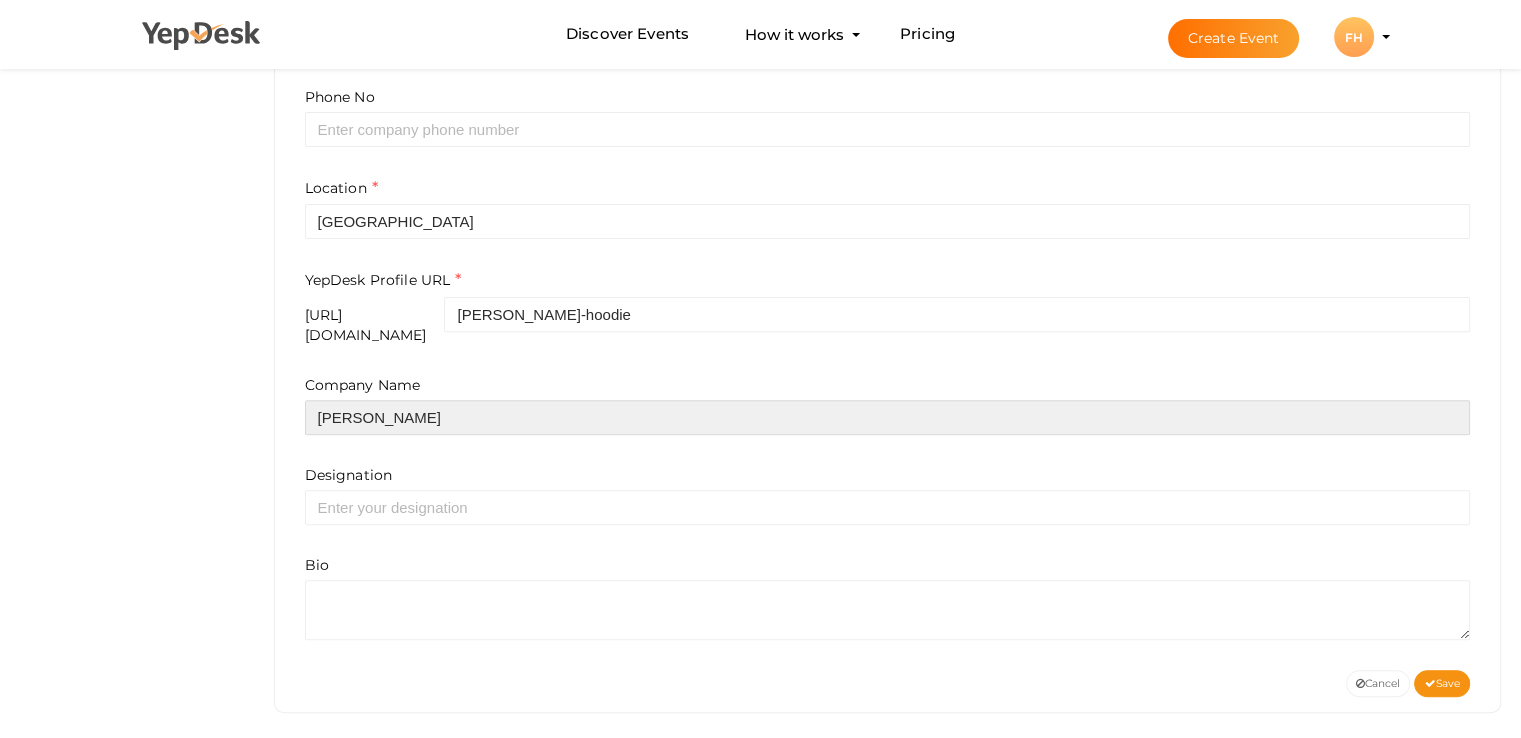 type on "favela" 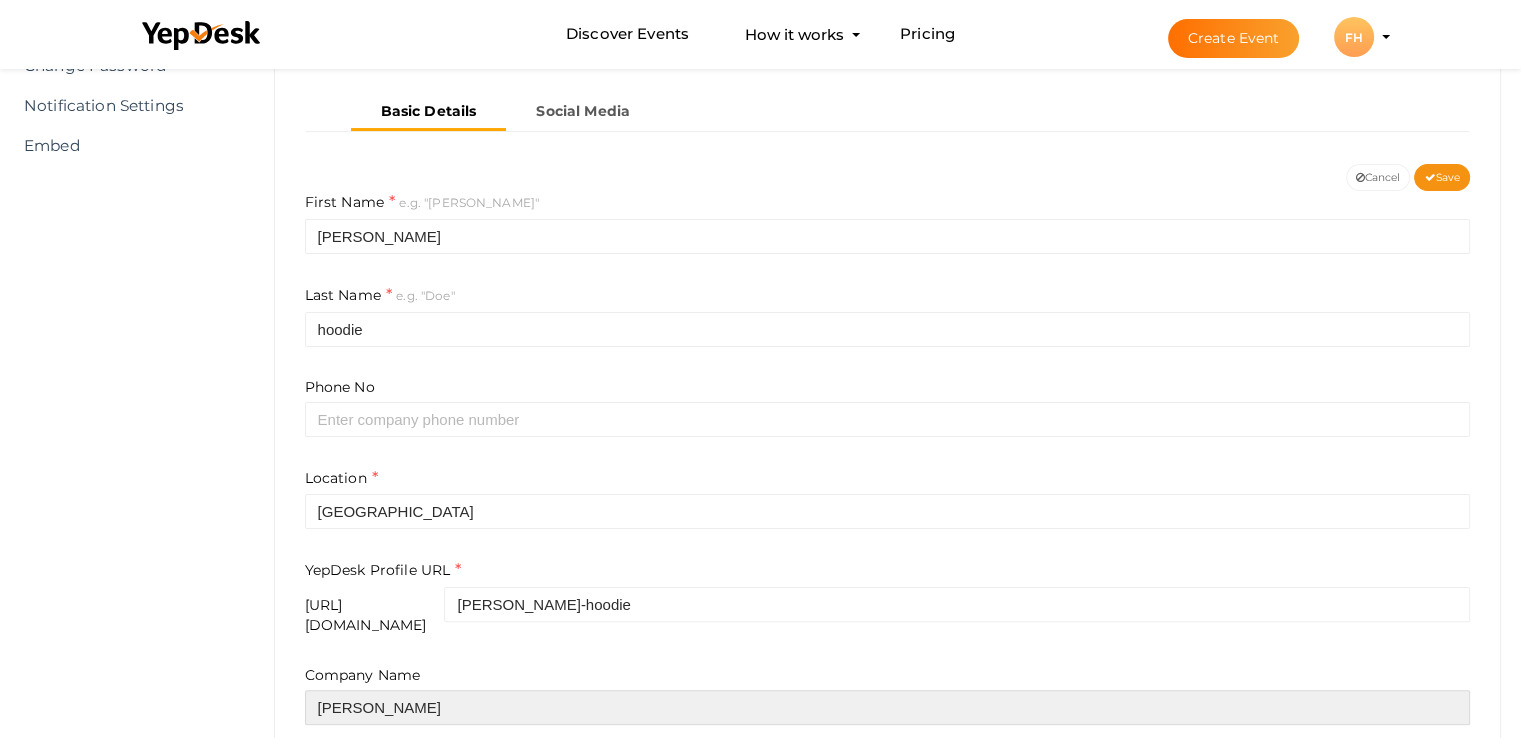 scroll, scrollTop: 339, scrollLeft: 0, axis: vertical 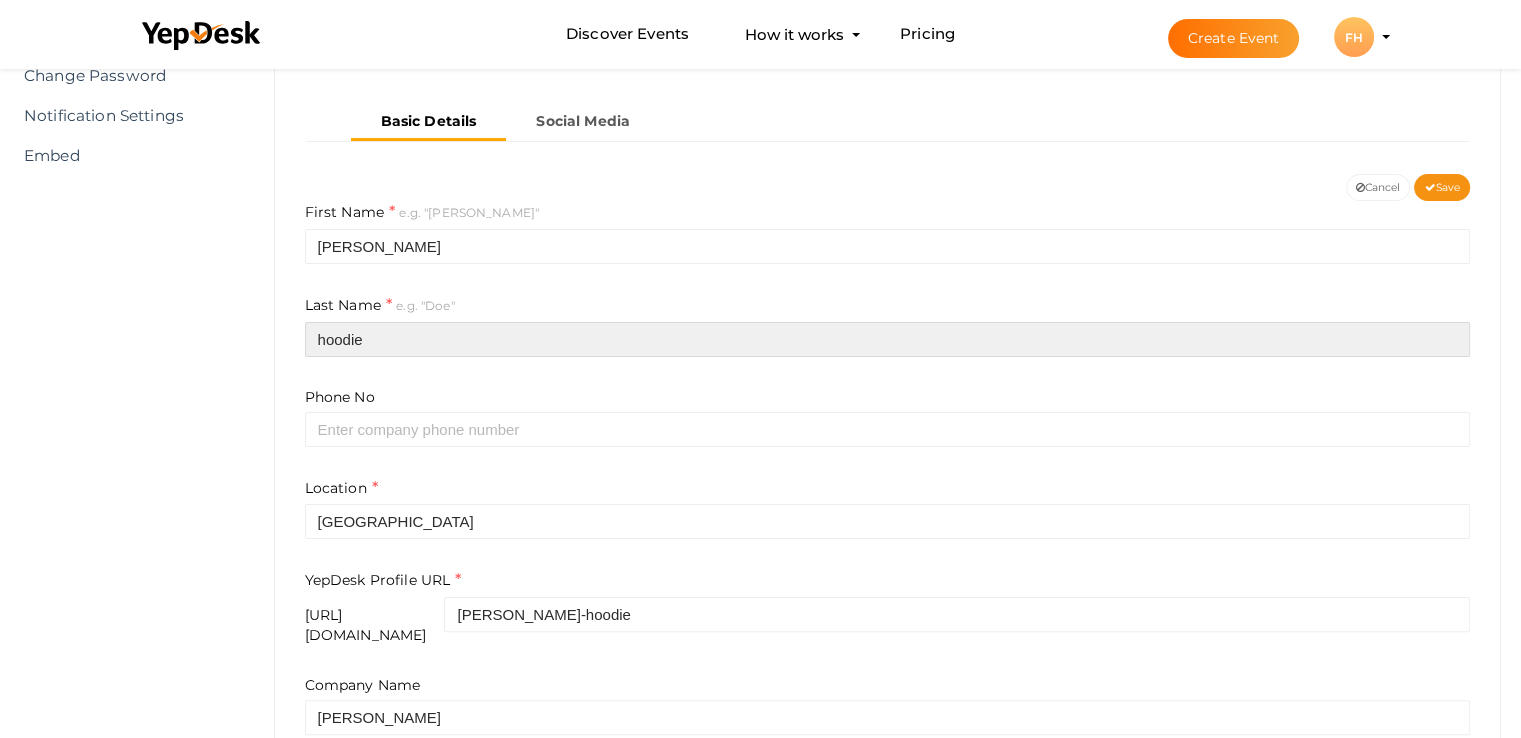 click on "hoodie" at bounding box center [888, 339] 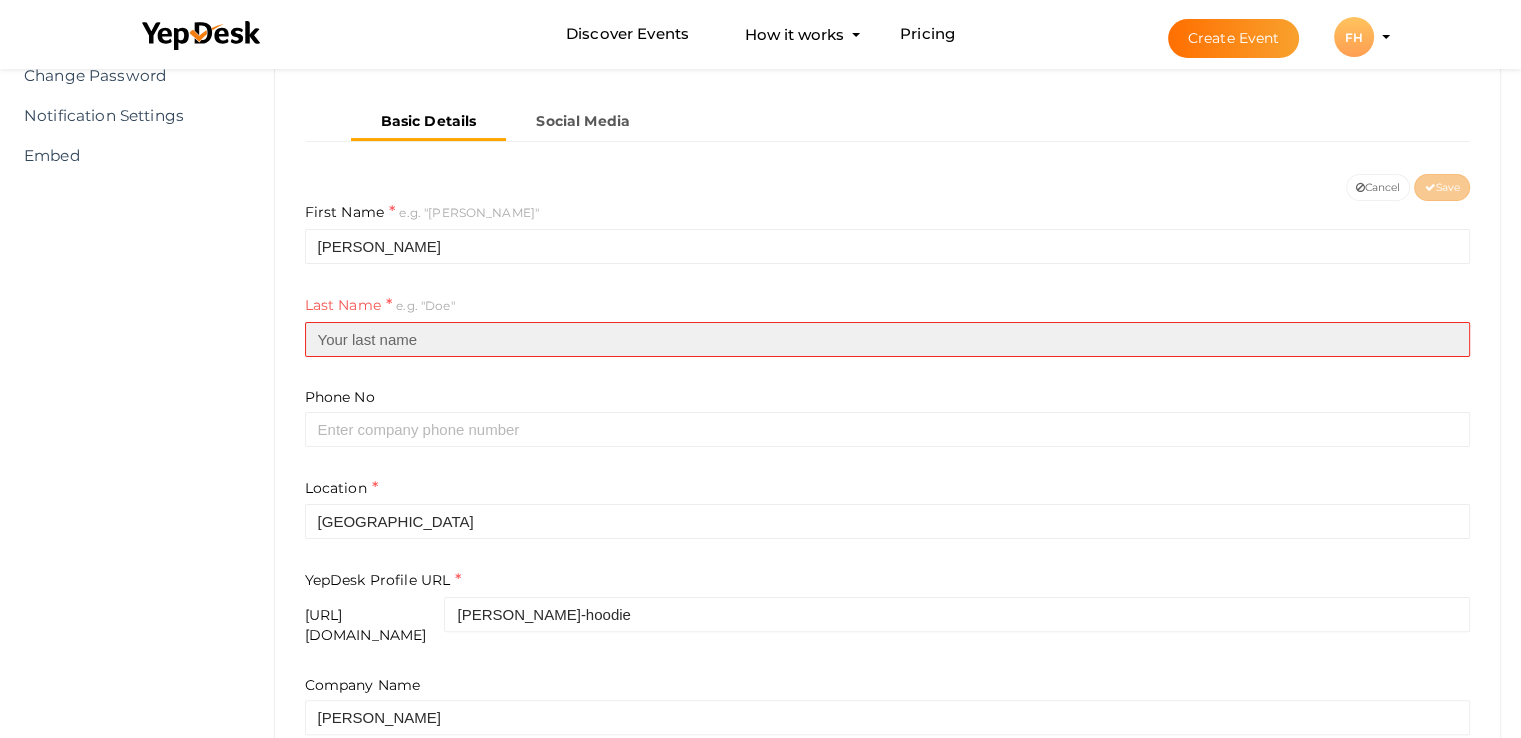 click at bounding box center (888, 339) 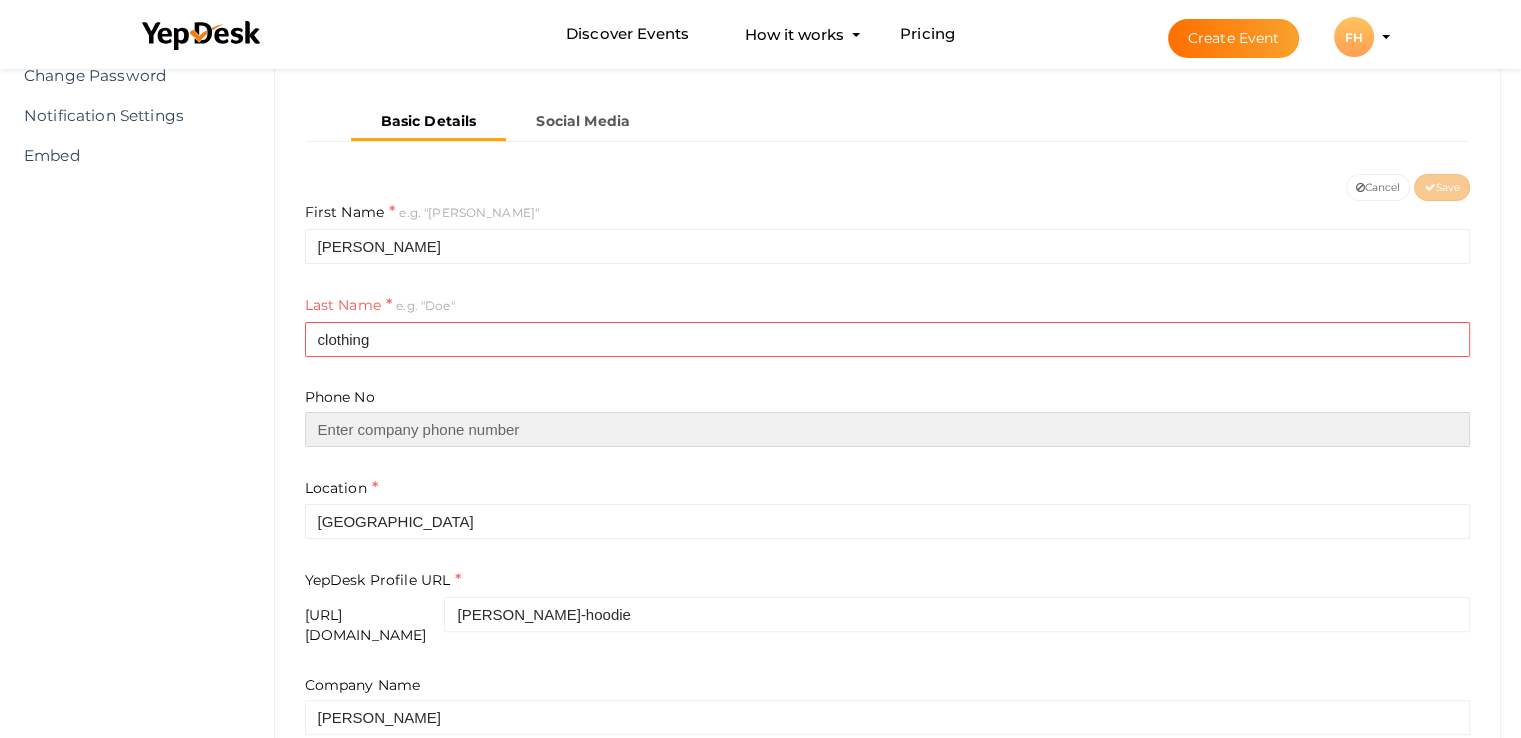 type on "3350998811" 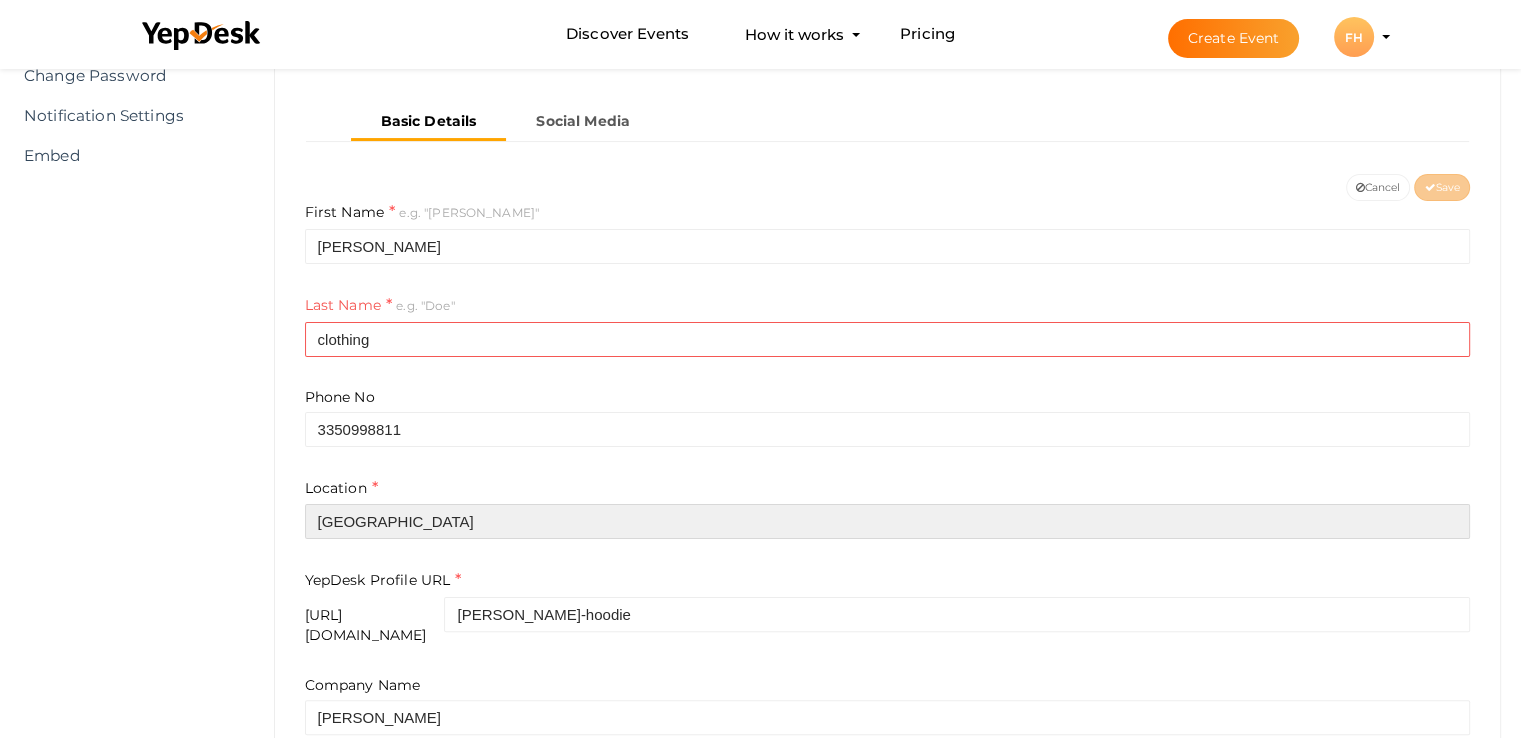 type on "Pakistan" 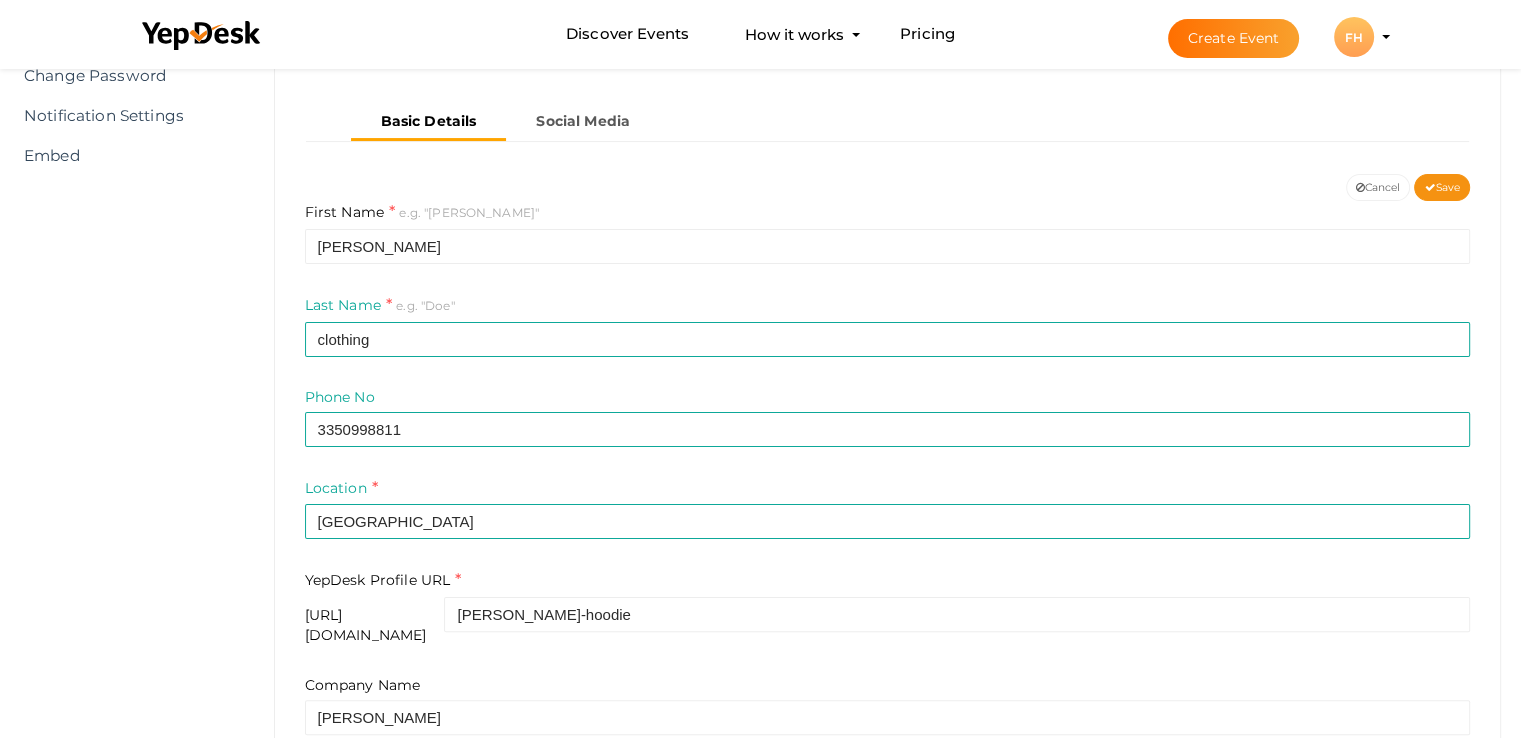 click on "First Name
e.g. "John"
favela
Last Name
e.g. "Doe"
clothing
Phone No
3350998811
Location
Pakistan
YepDesk Profile URL
https://www.yepdesk.com/profile/
favela-hoodie
Company Name
favela
Designation
Bio" at bounding box center [888, 570] 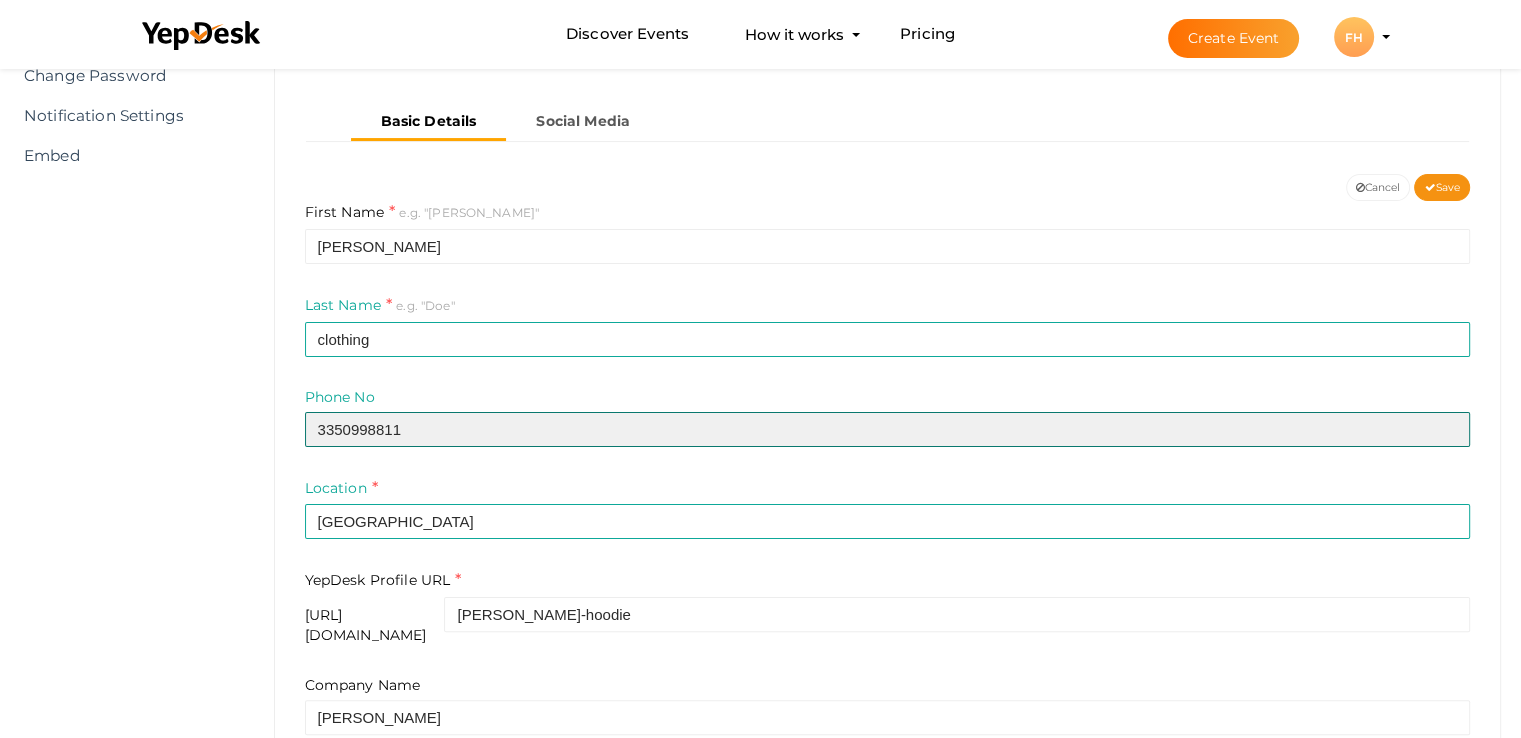 click on "3350998811" at bounding box center (888, 429) 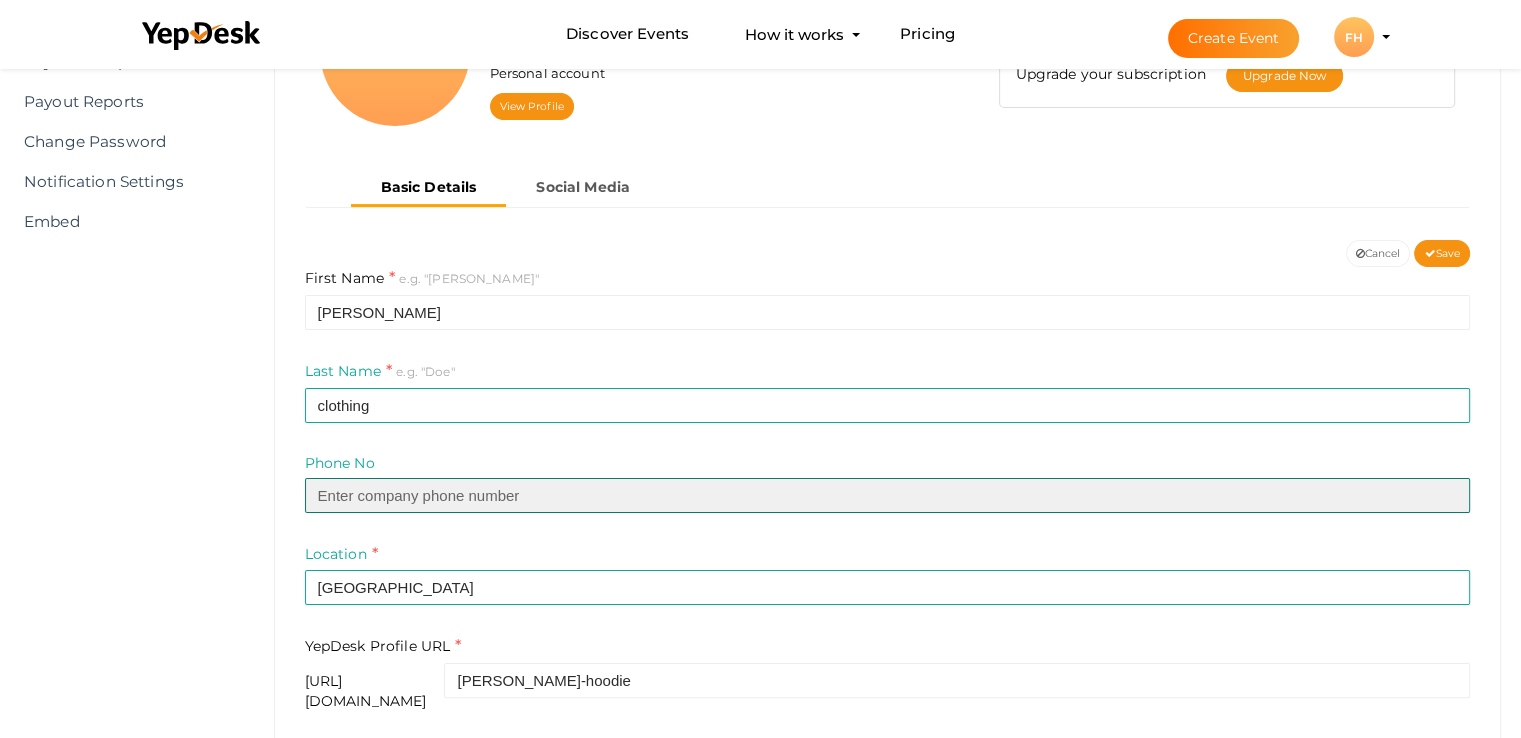 scroll, scrollTop: 239, scrollLeft: 0, axis: vertical 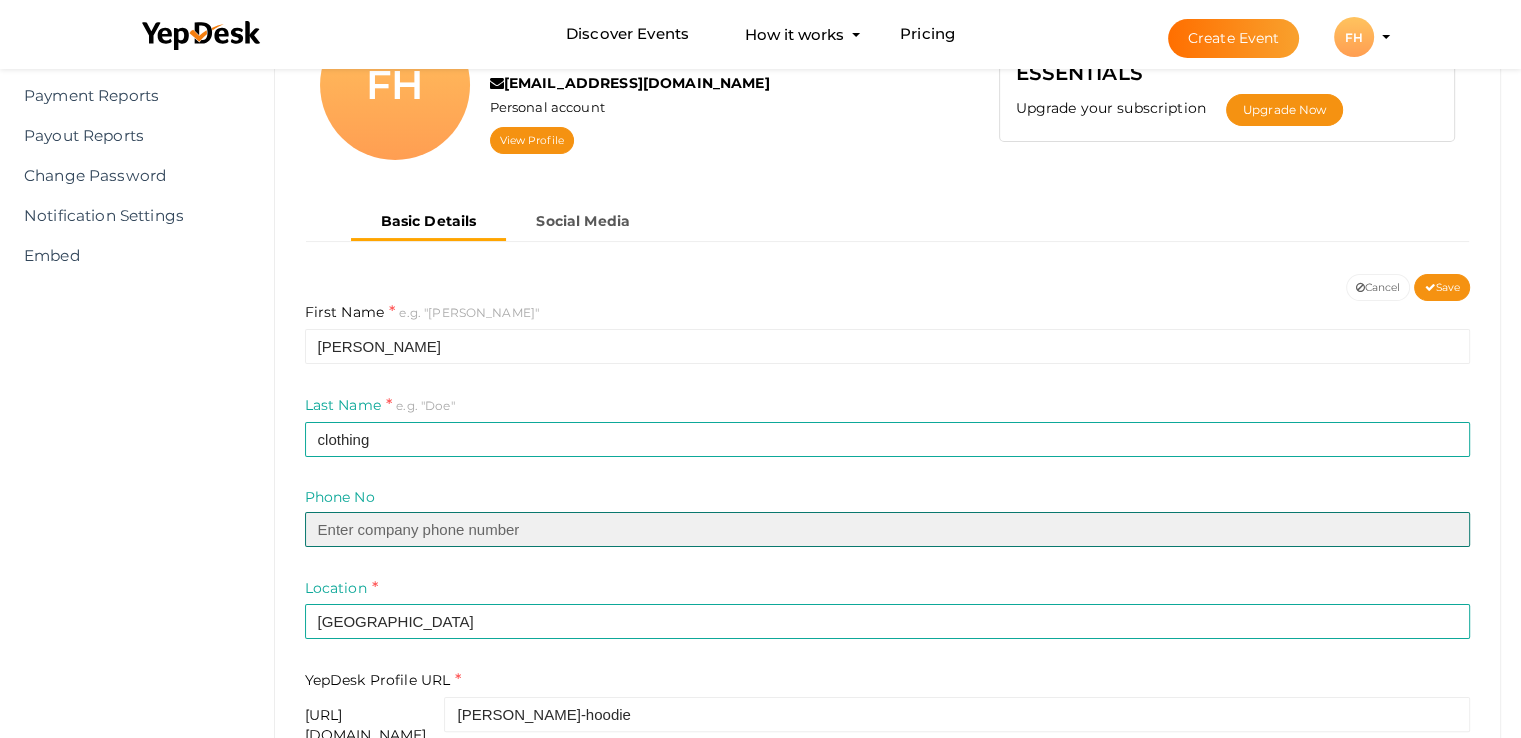 type 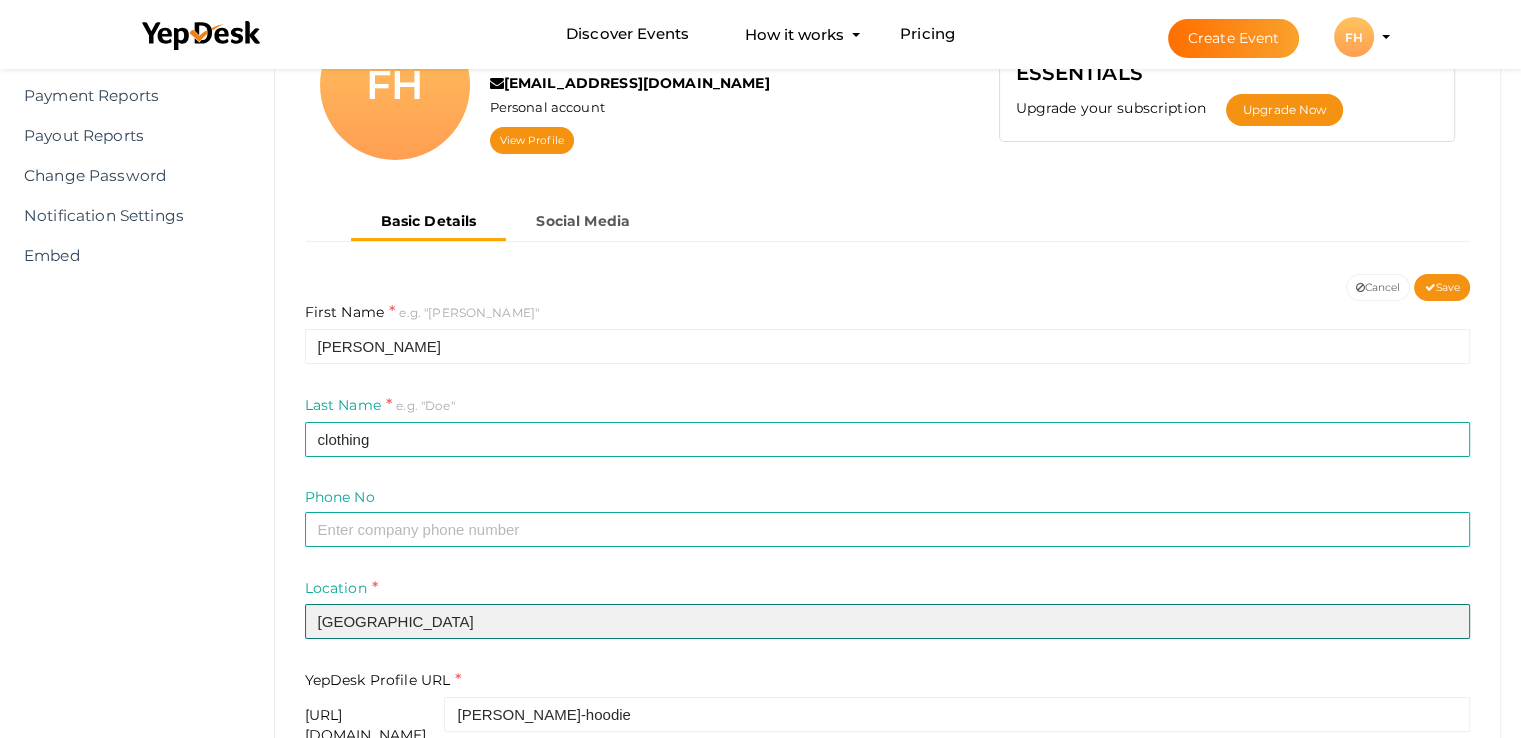 click on "Pakistan" at bounding box center (888, 621) 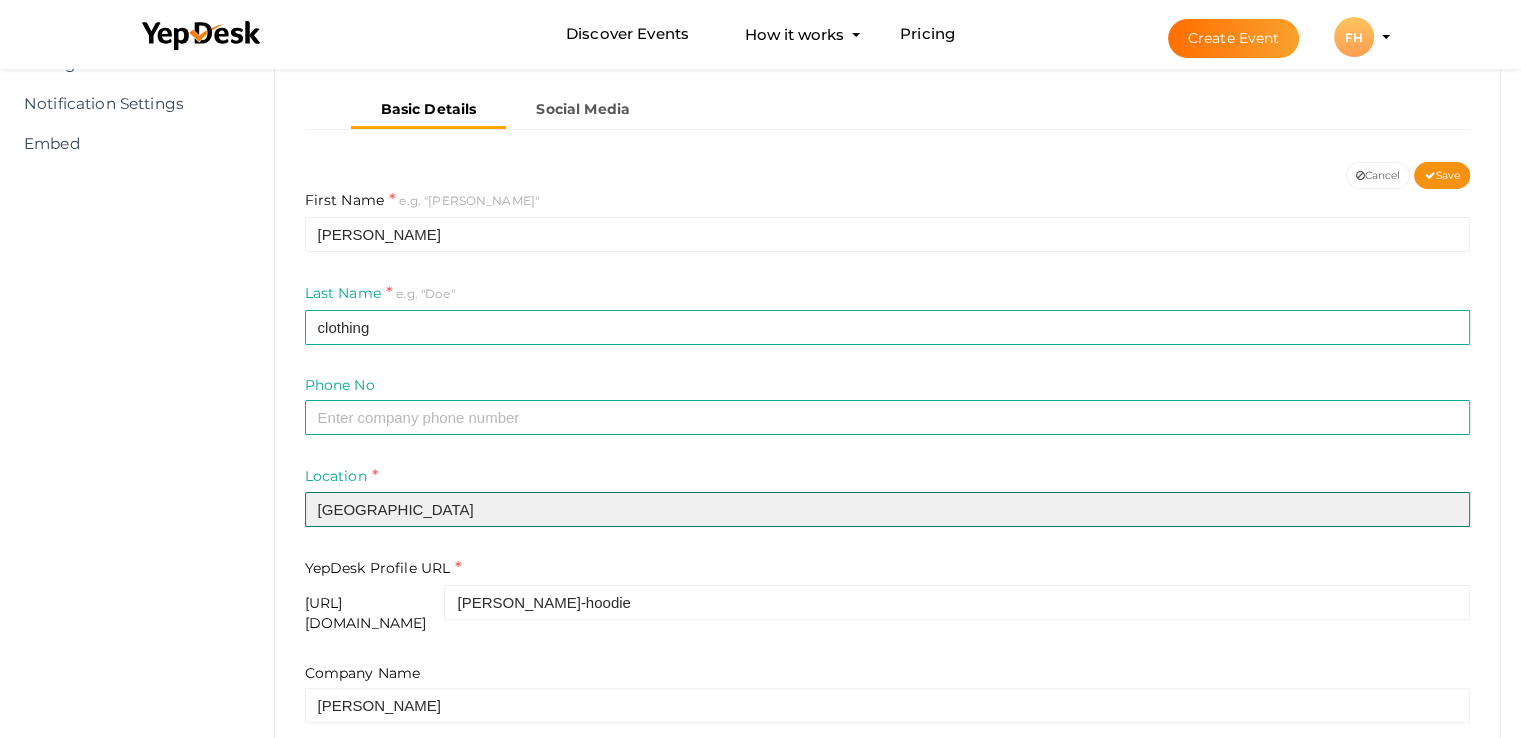 scroll, scrollTop: 539, scrollLeft: 0, axis: vertical 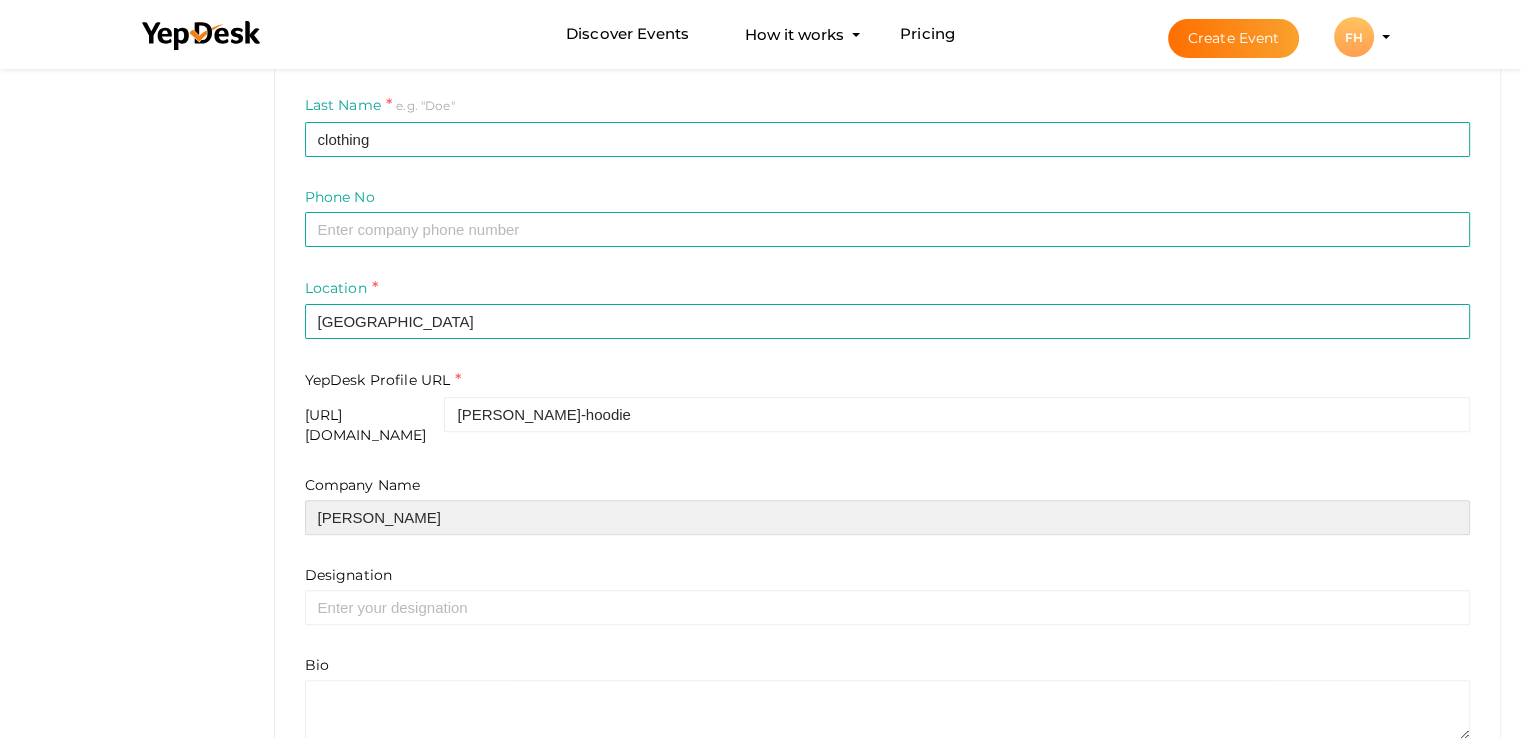 click on "favela" at bounding box center [888, 517] 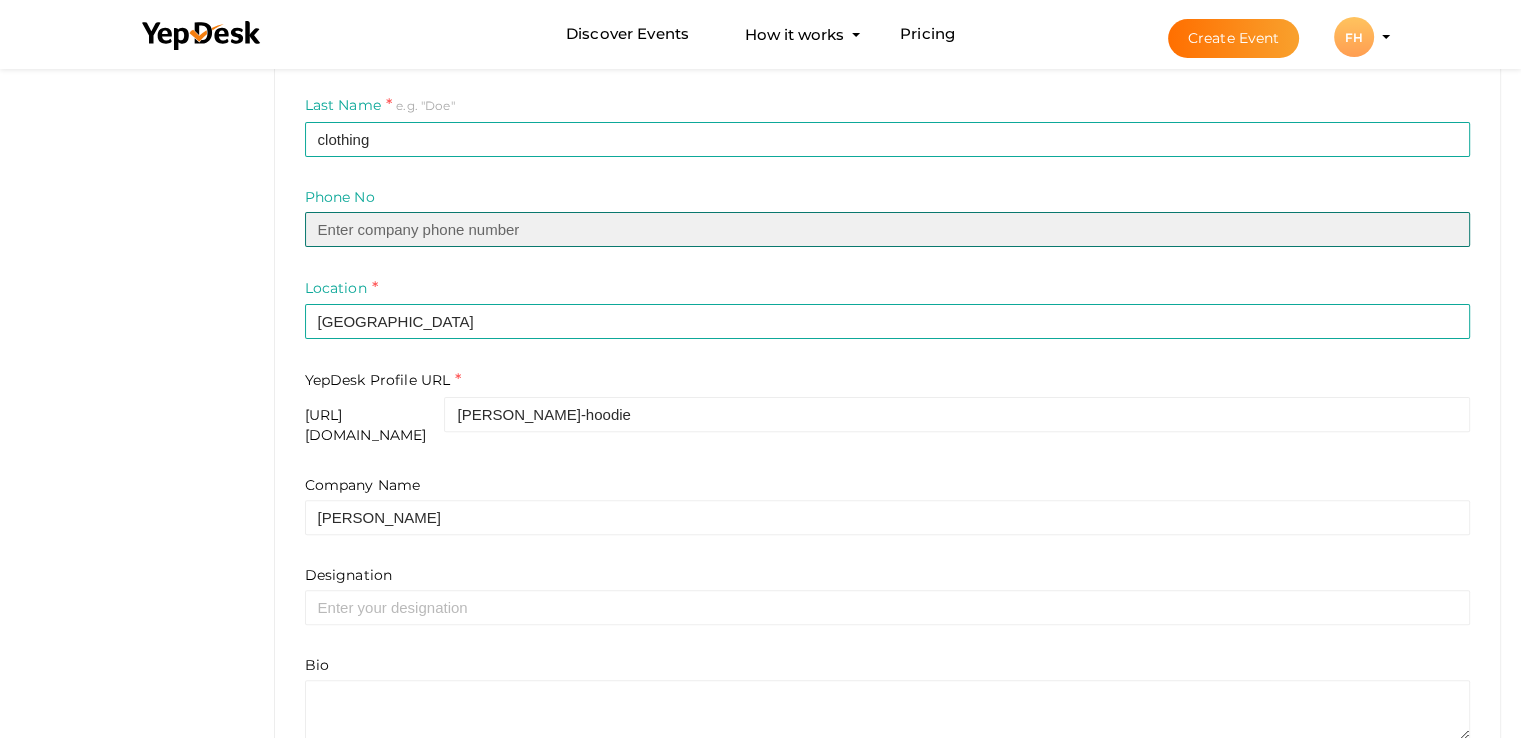type on "03350998811" 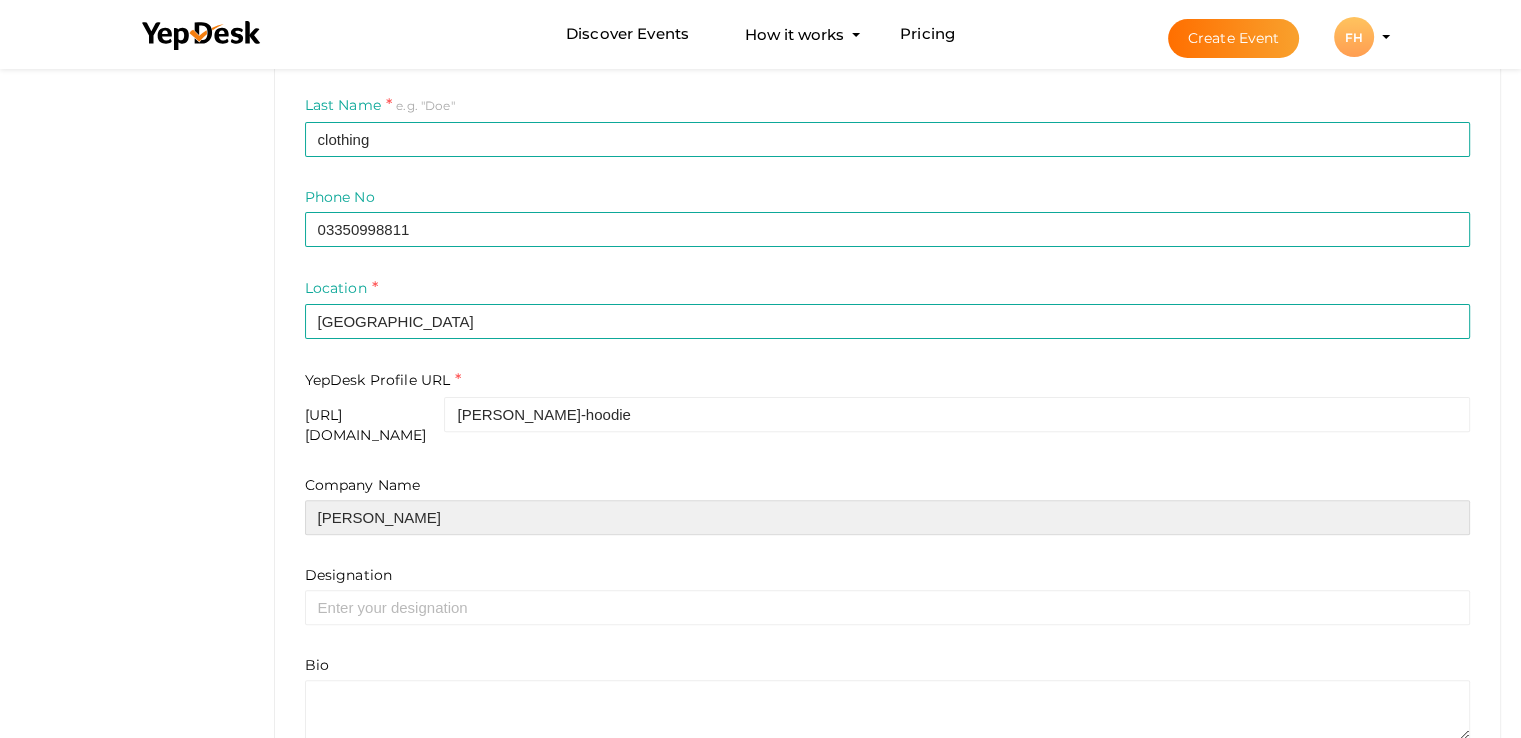 click on "favela" at bounding box center (888, 517) 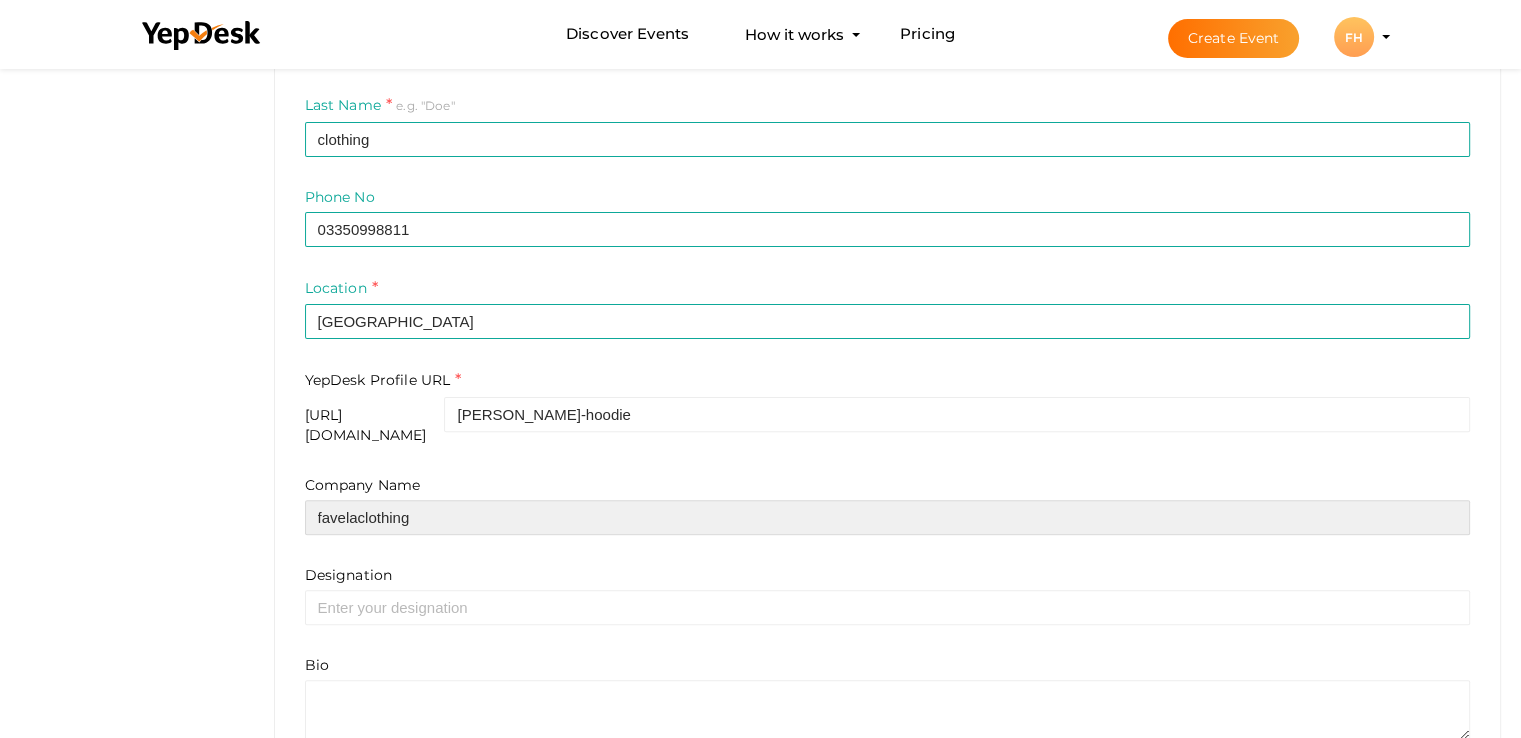 type on "favelaclothing" 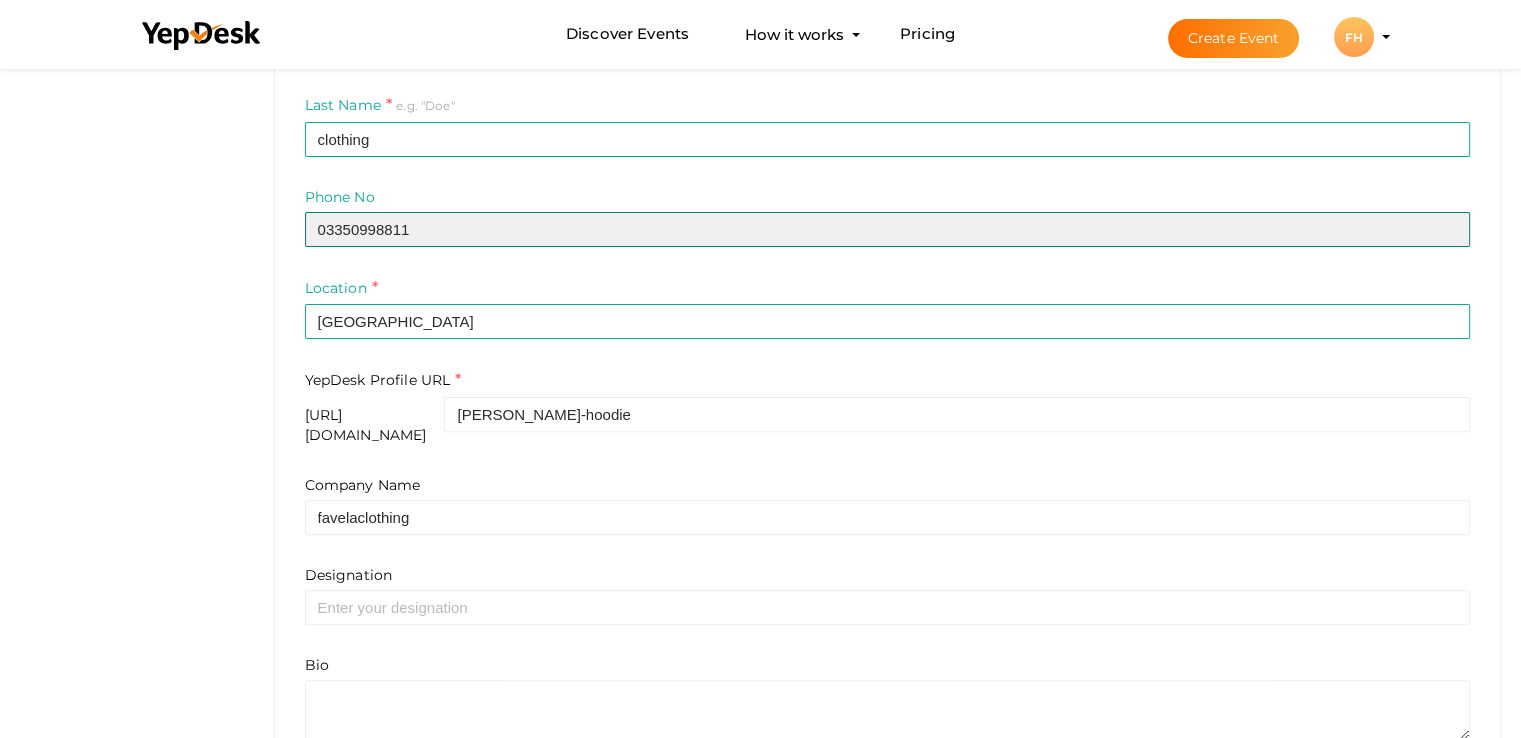 click on "03350998811" at bounding box center (888, 229) 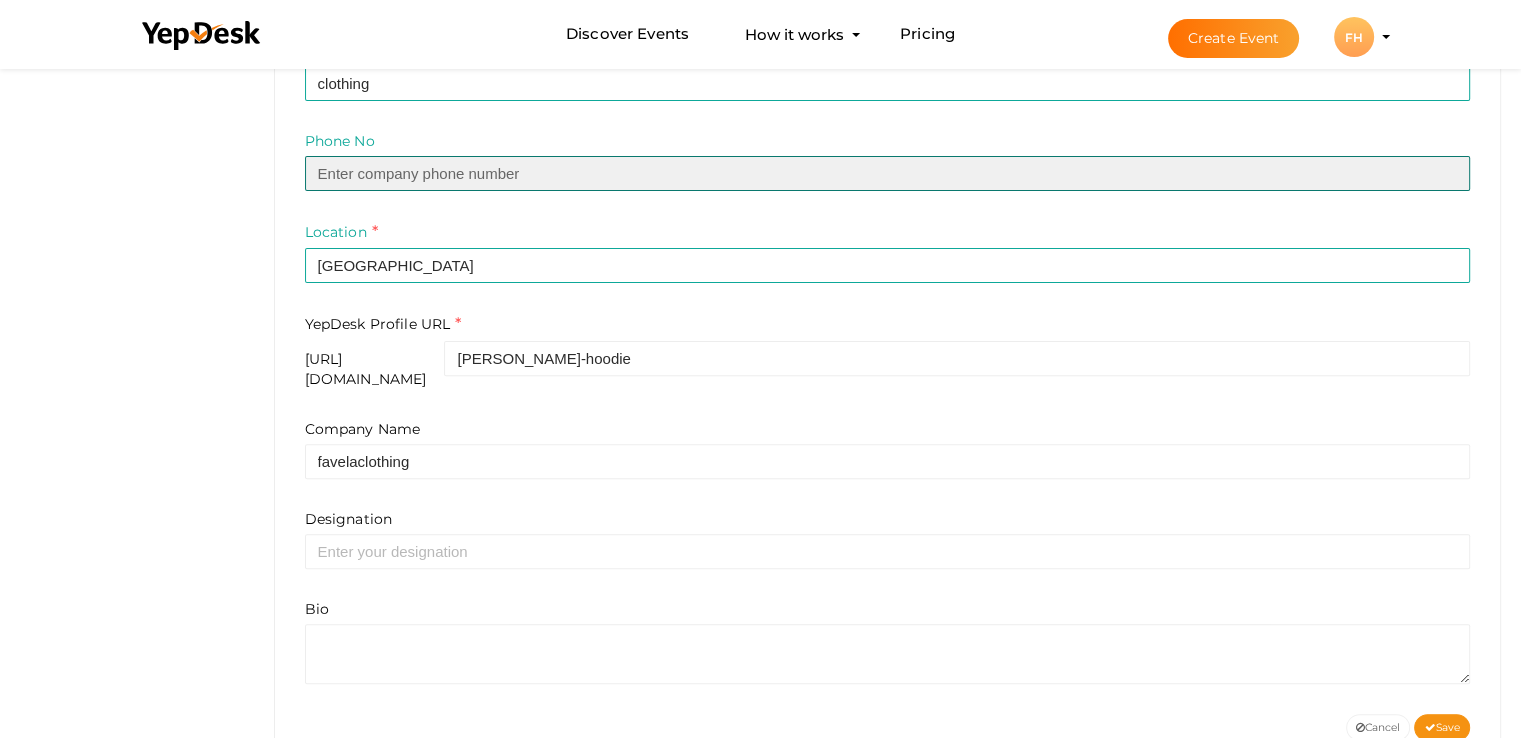 scroll, scrollTop: 639, scrollLeft: 0, axis: vertical 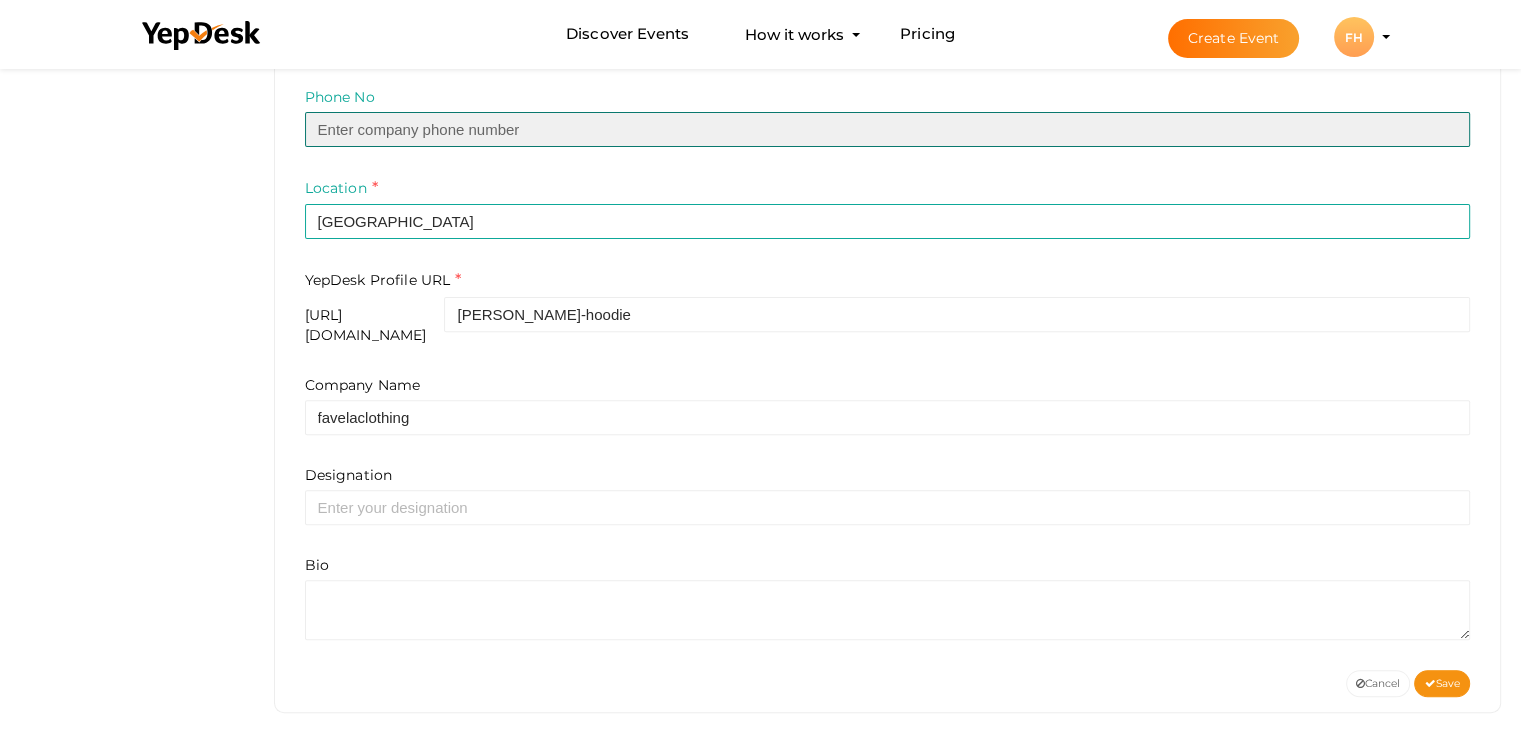 type 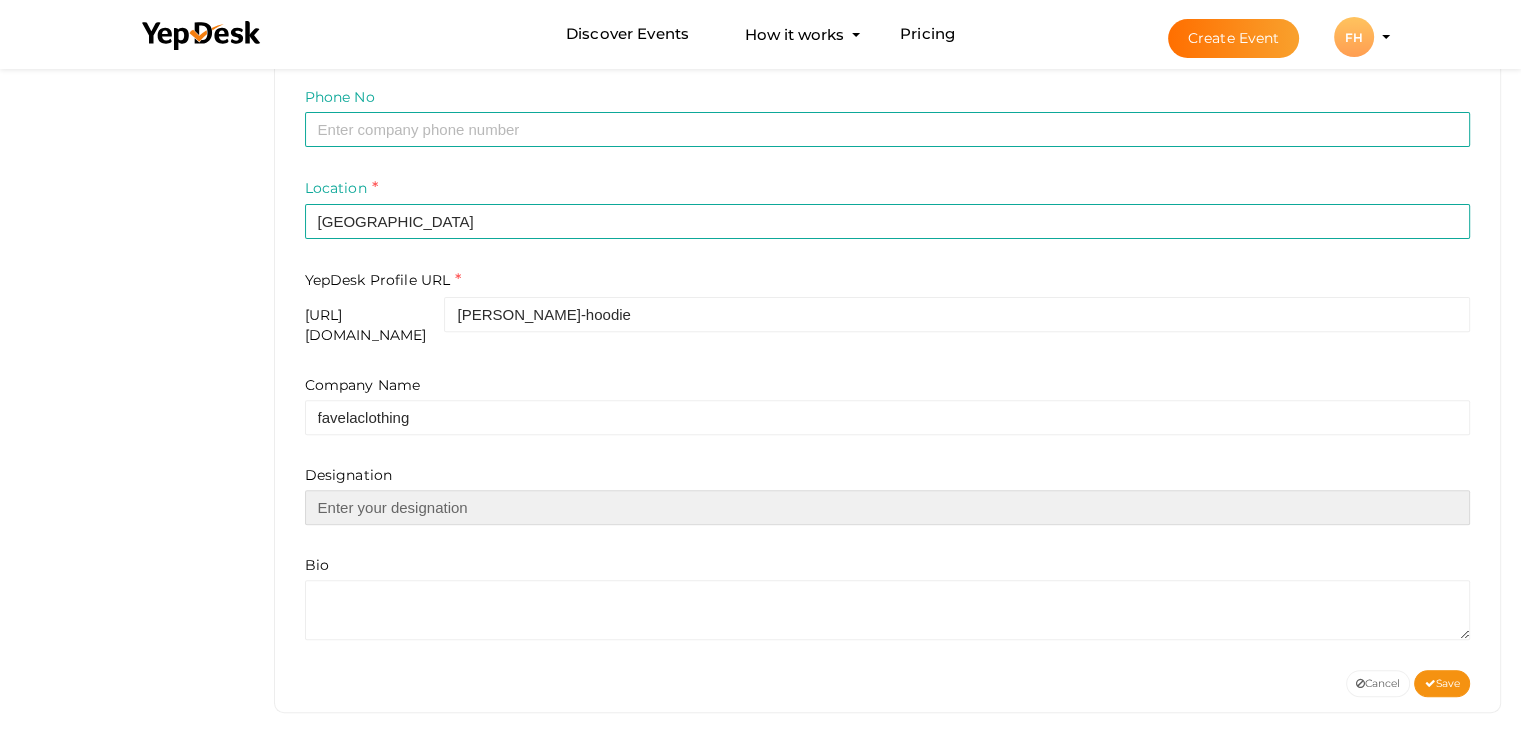 click at bounding box center (888, 507) 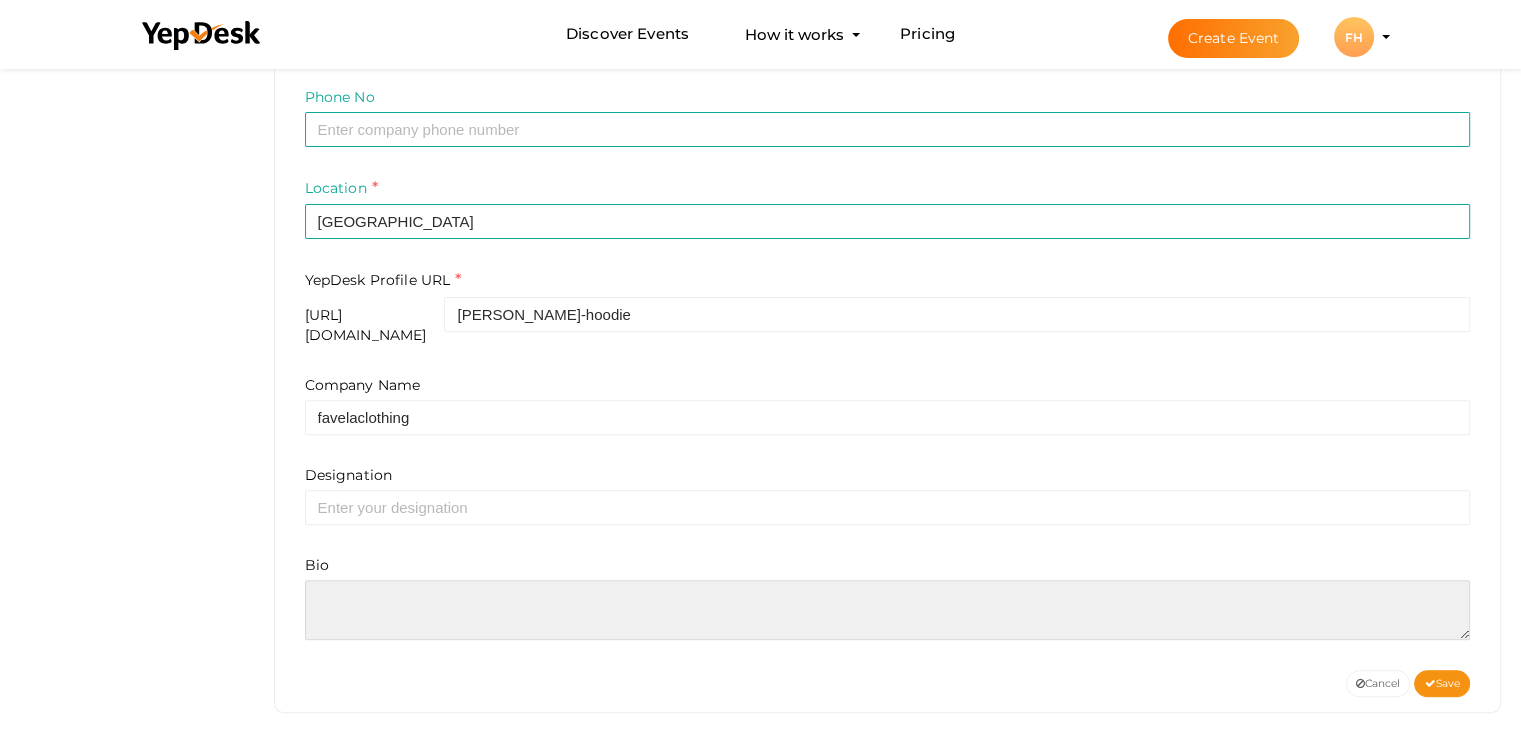 click at bounding box center [888, 610] 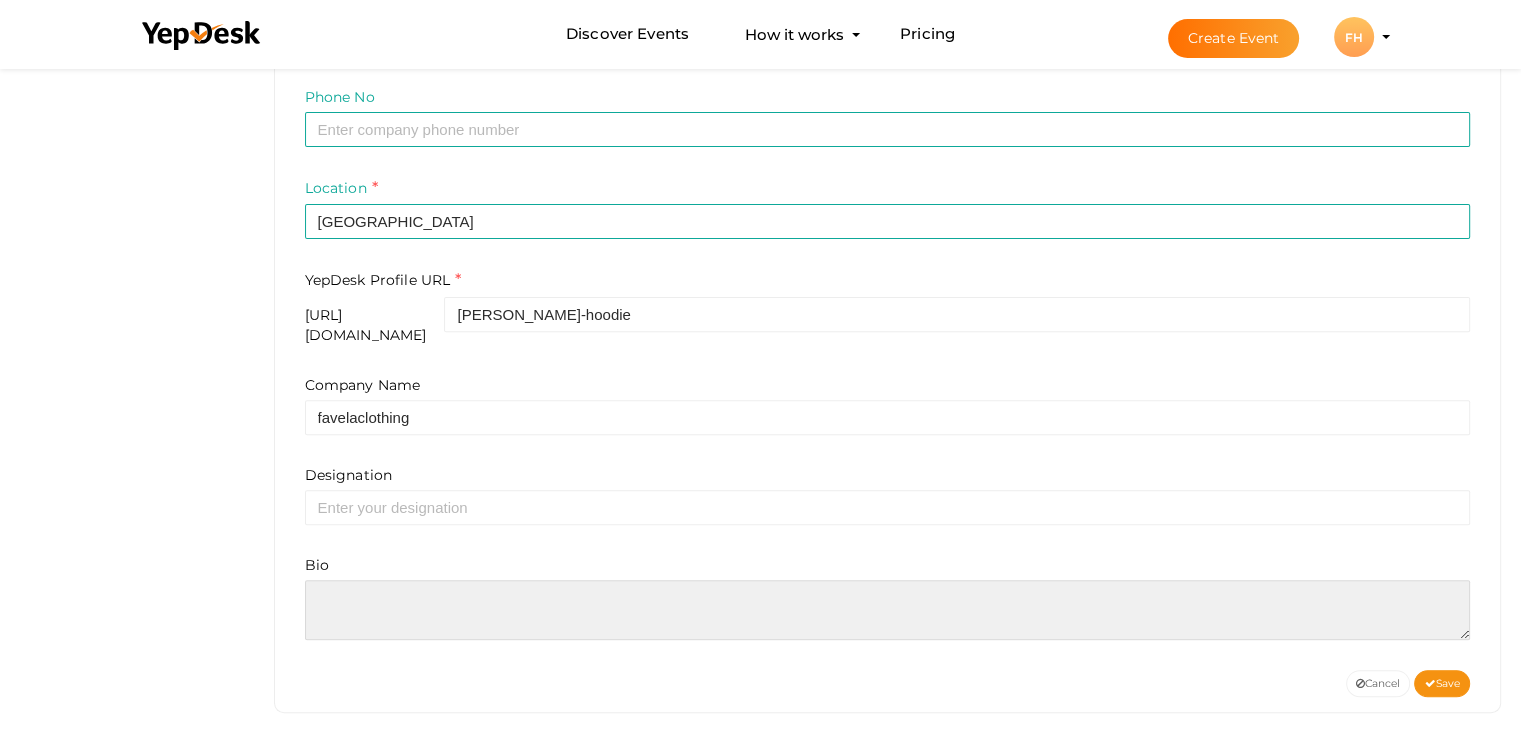 click at bounding box center [888, 610] 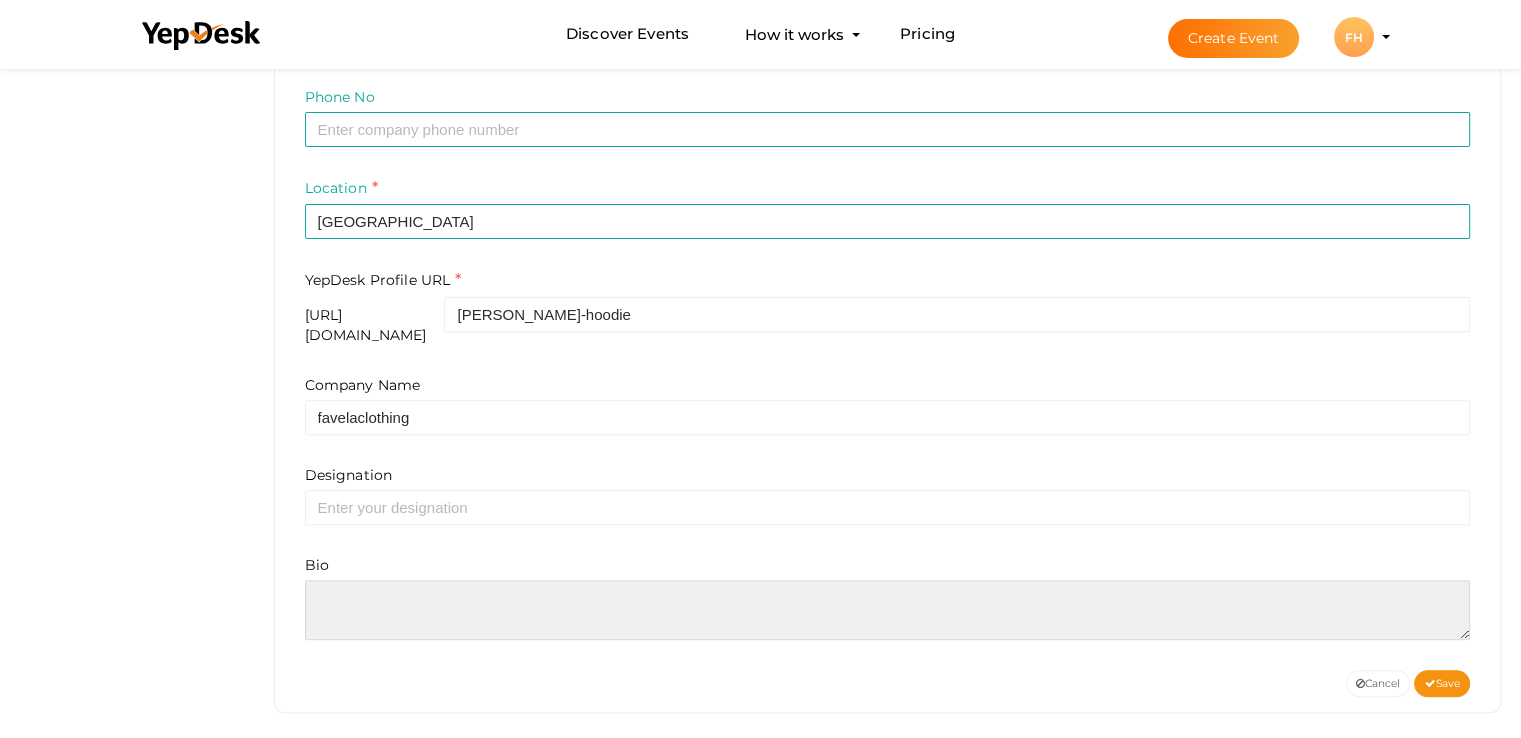 paste on "Favela Auf unserer offiziellen Website Jetzt einkaufen, um schnellen Versand weltweit zu erhalten, erhalten Sie riesigen Rabatt auf Hoodie Shirts bei Favela Clothing" 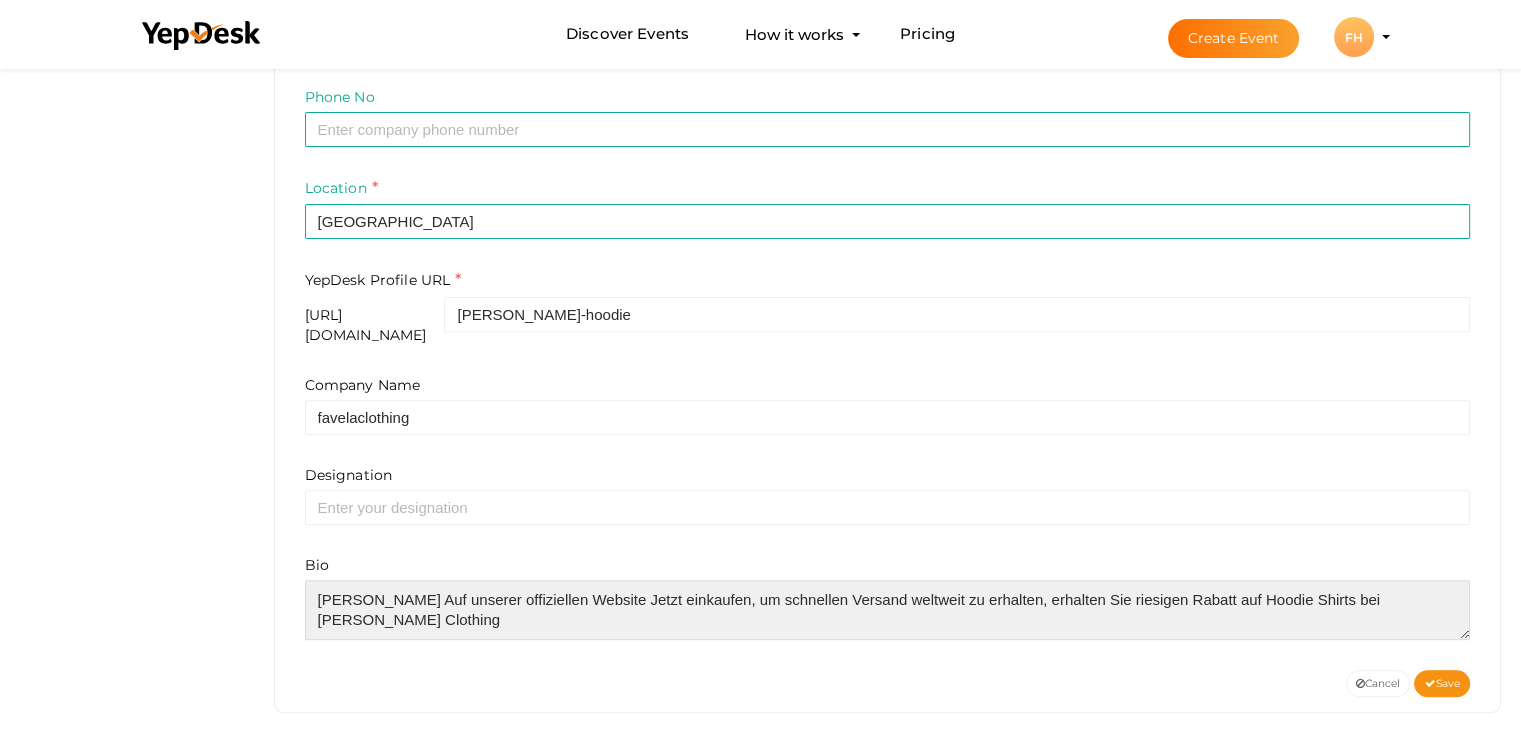 scroll, scrollTop: 0, scrollLeft: 0, axis: both 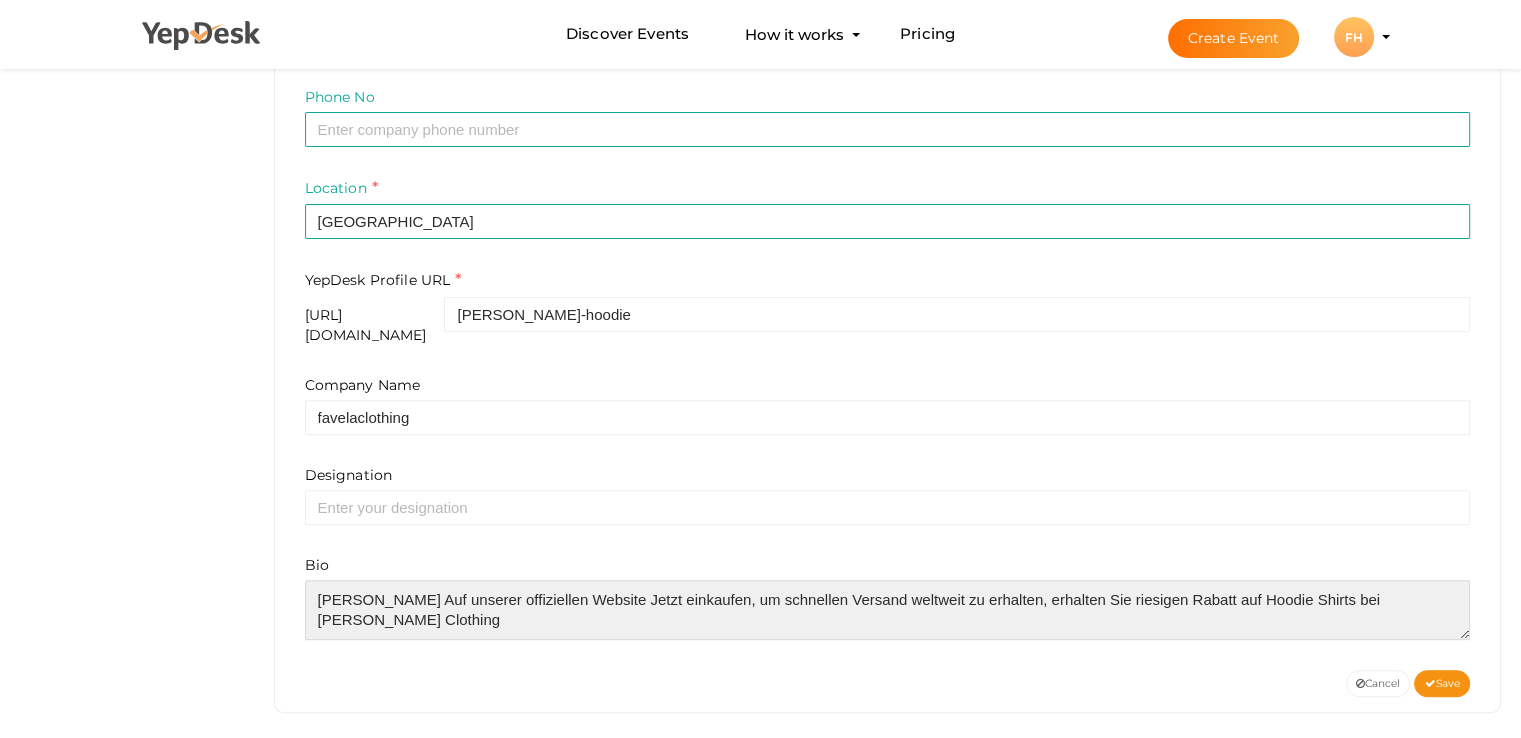 type on "Favela Auf unserer offiziellen Website Jetzt einkaufen, um schnellen Versand weltweit zu erhalten, erhalten Sie riesigen Rabatt auf Hoodie Shirts bei Favela Clothing" 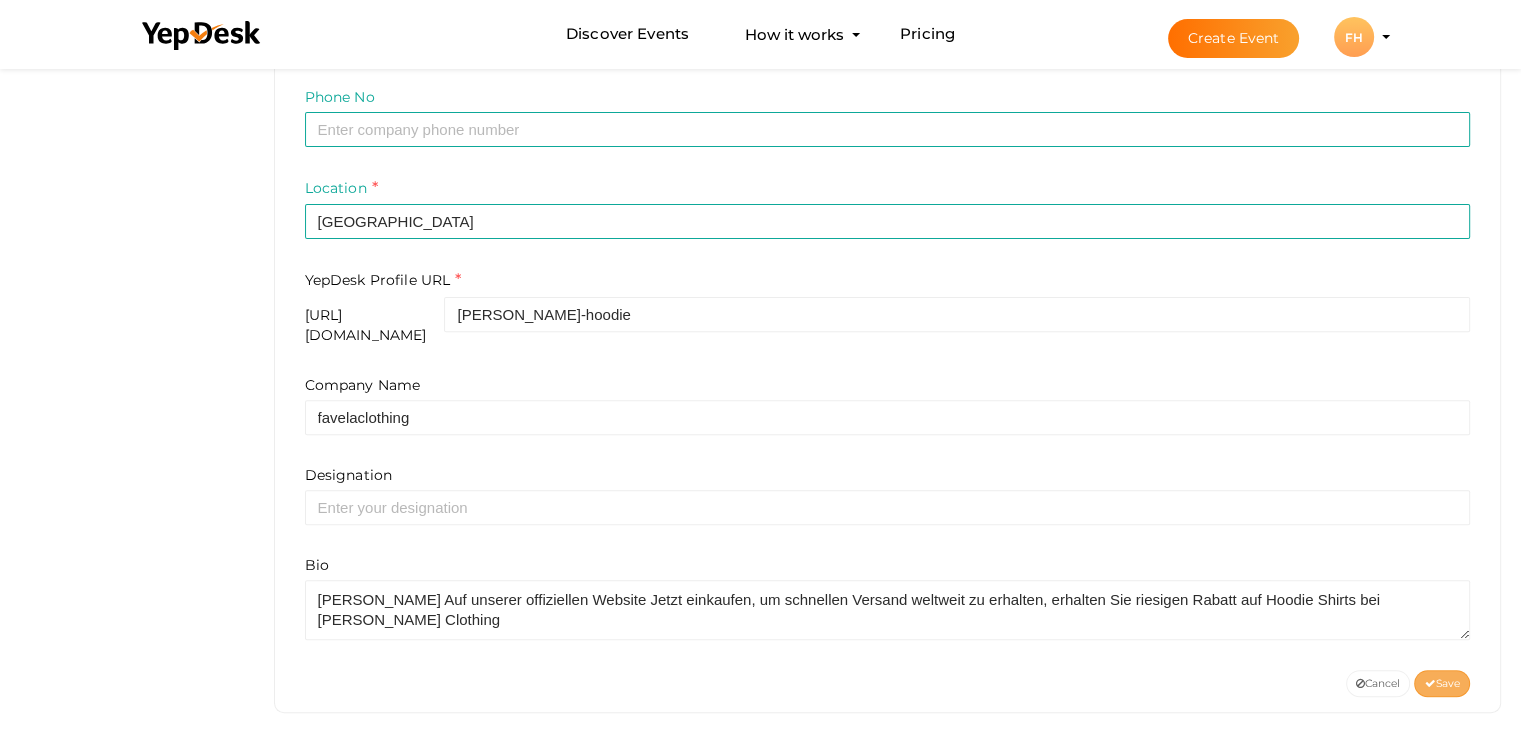 click on "Save" at bounding box center [1442, 683] 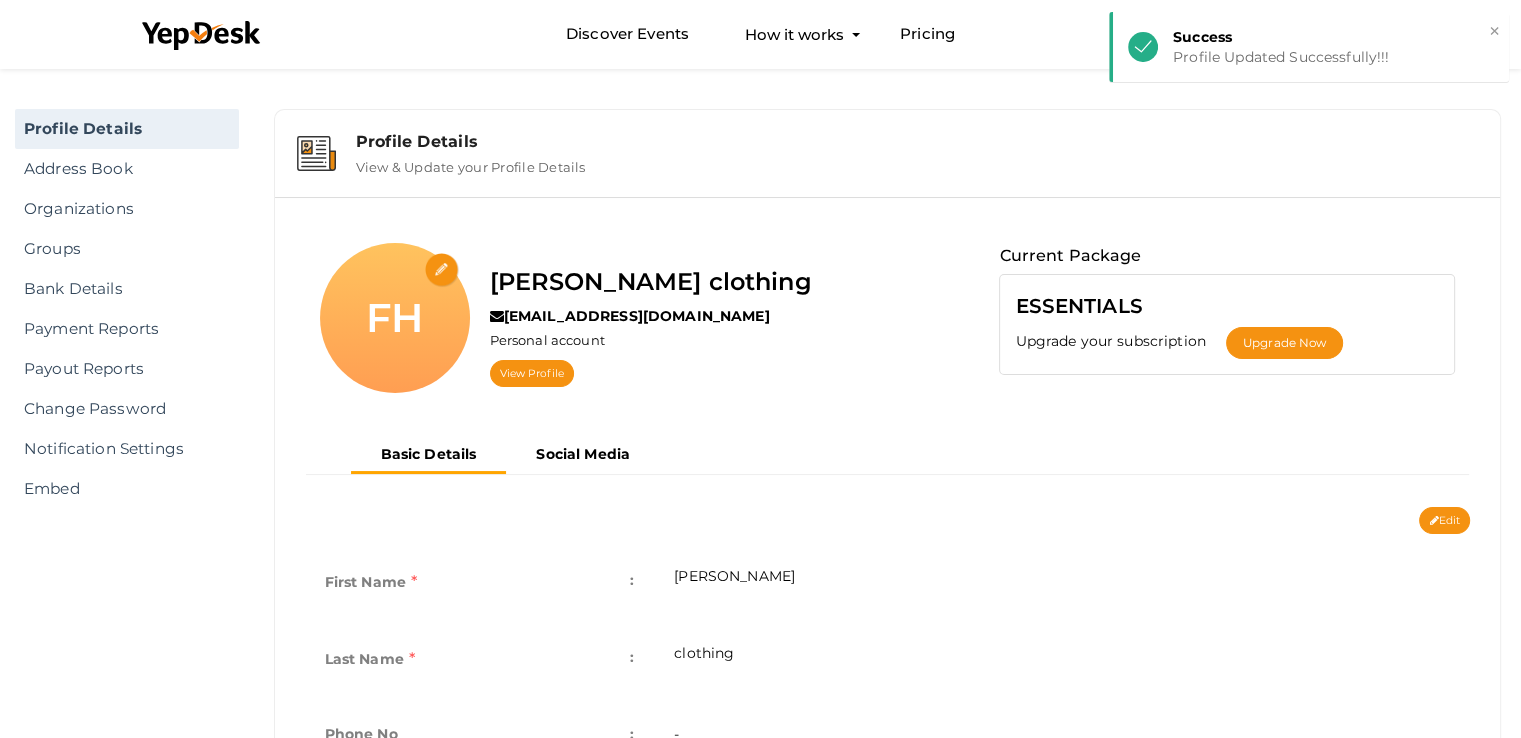 scroll, scrollTop: 0, scrollLeft: 0, axis: both 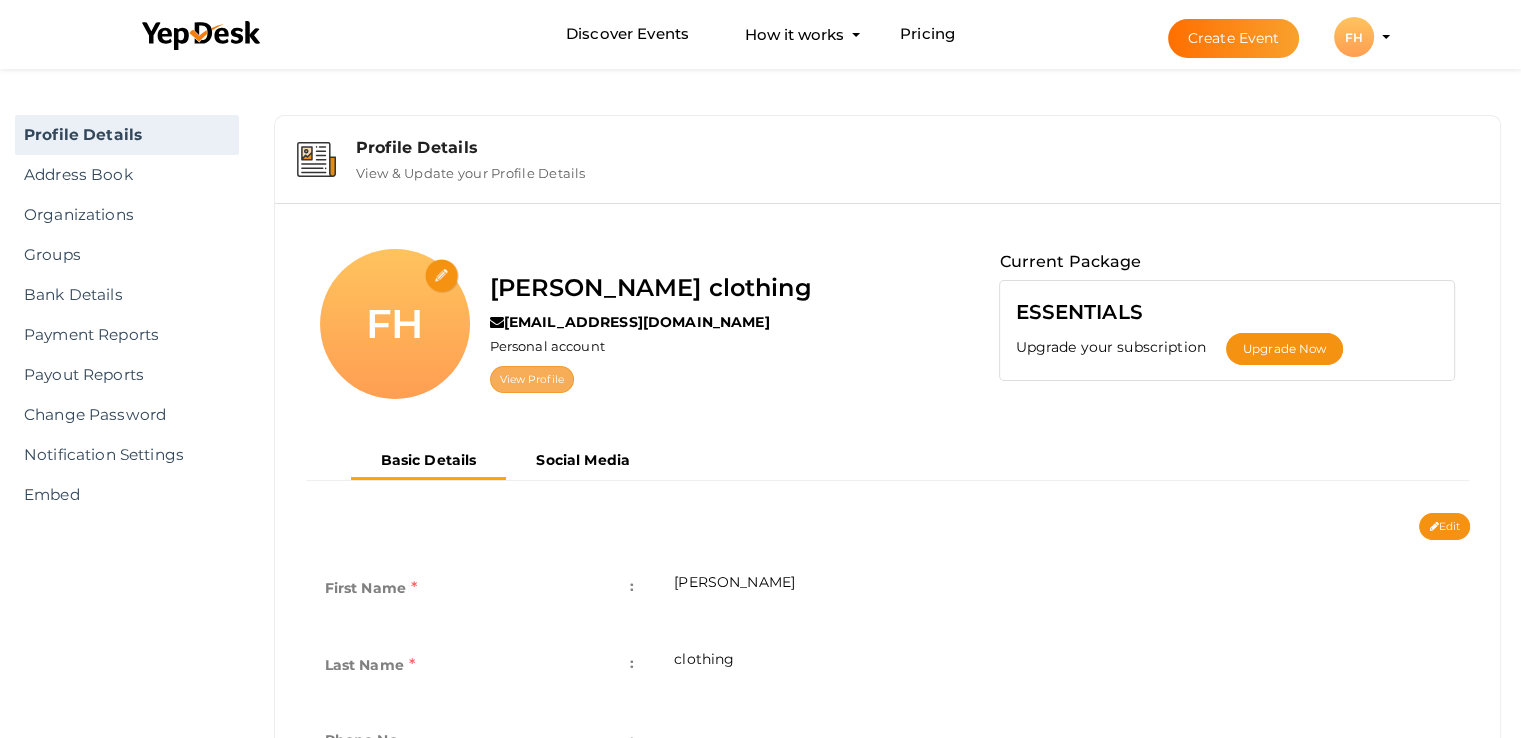 click on "View Profile" at bounding box center (532, 379) 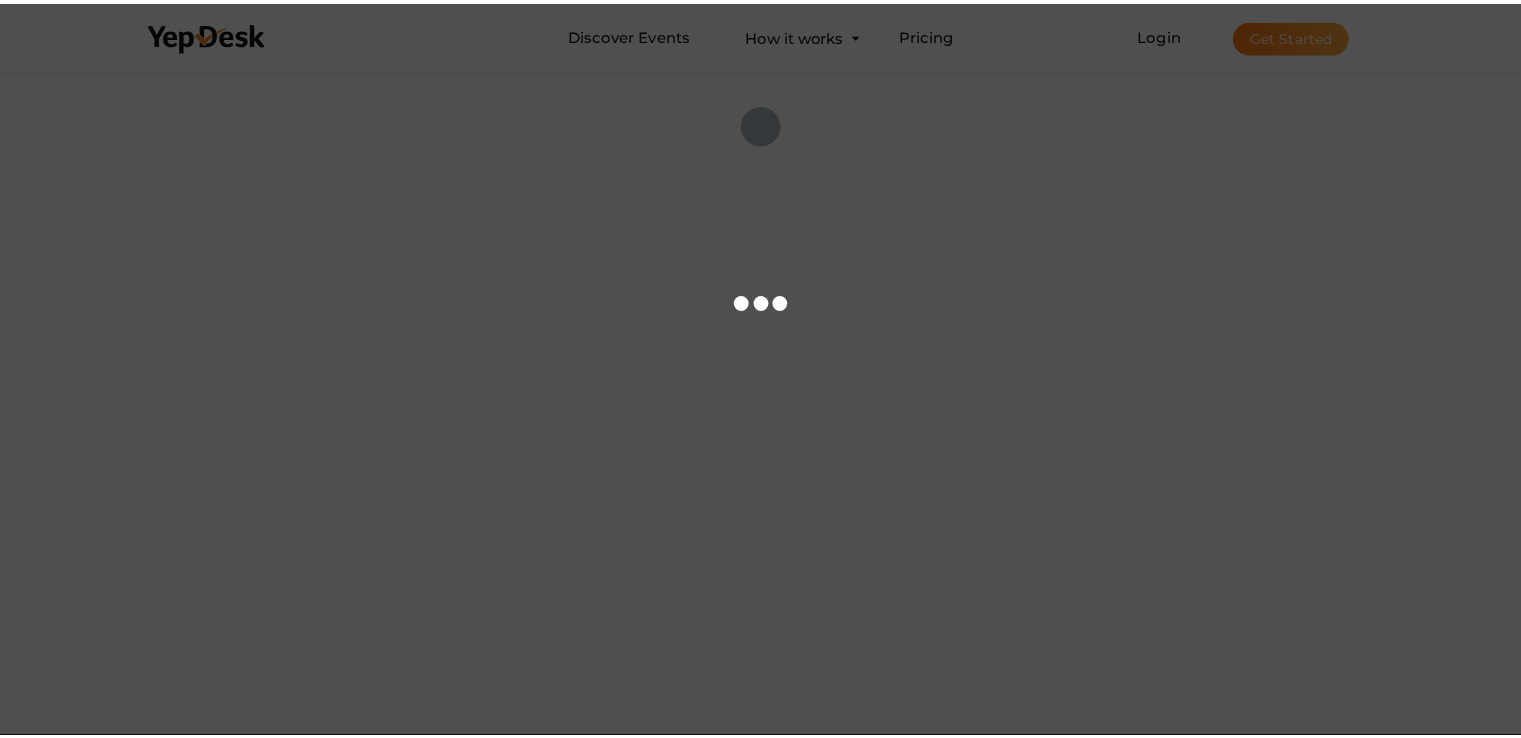 scroll, scrollTop: 0, scrollLeft: 0, axis: both 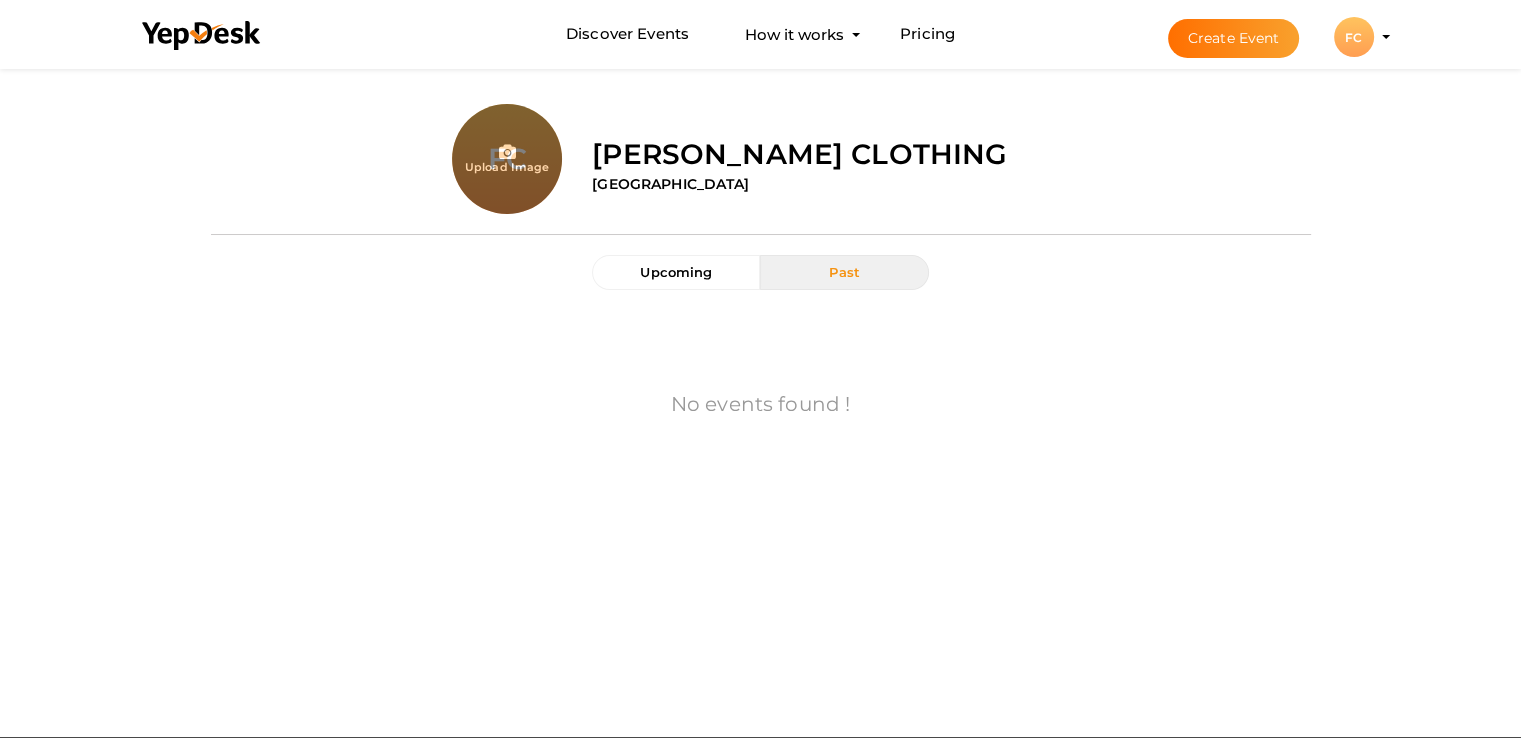 click on "FC" at bounding box center [1354, 37] 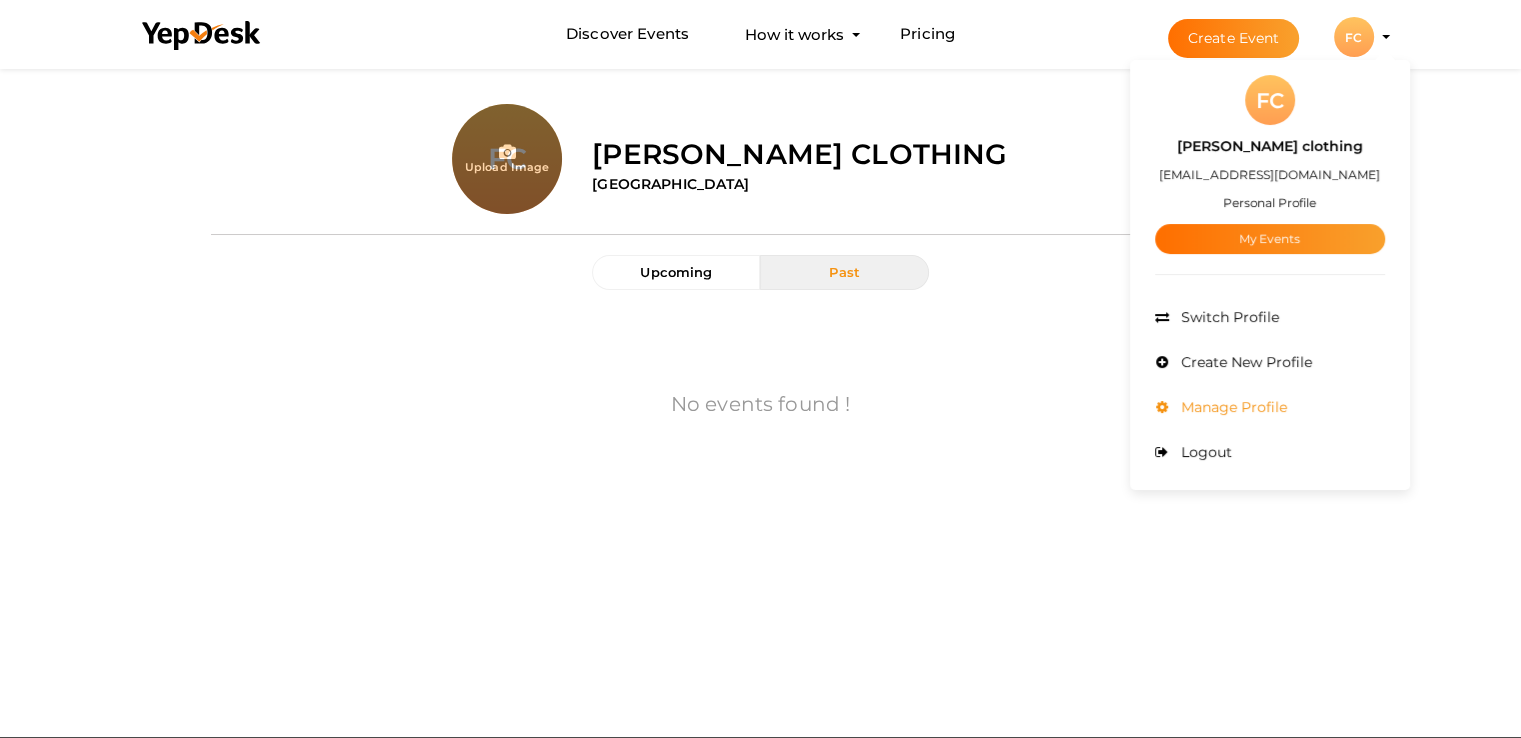 click on "Manage Profile" at bounding box center (1270, 407) 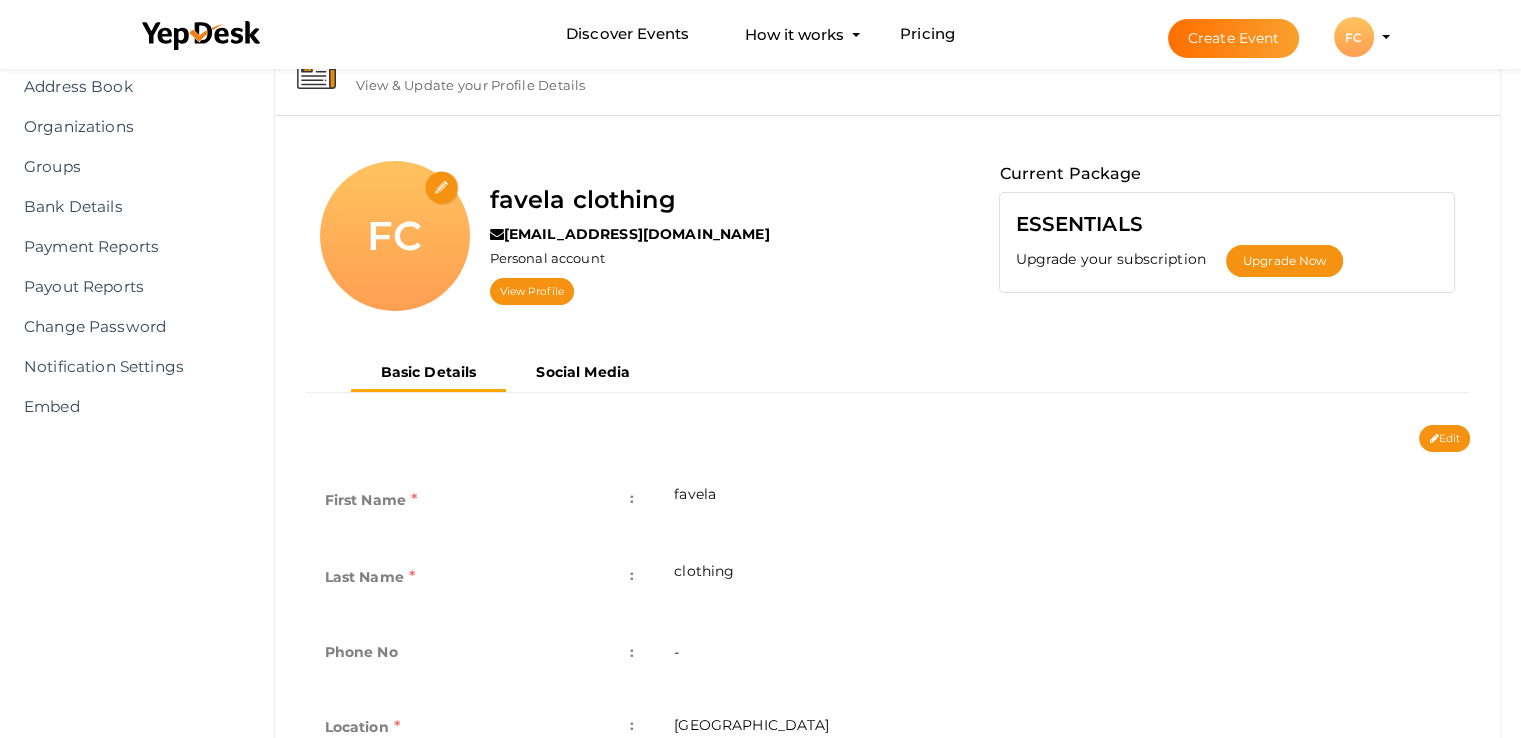 scroll, scrollTop: 0, scrollLeft: 0, axis: both 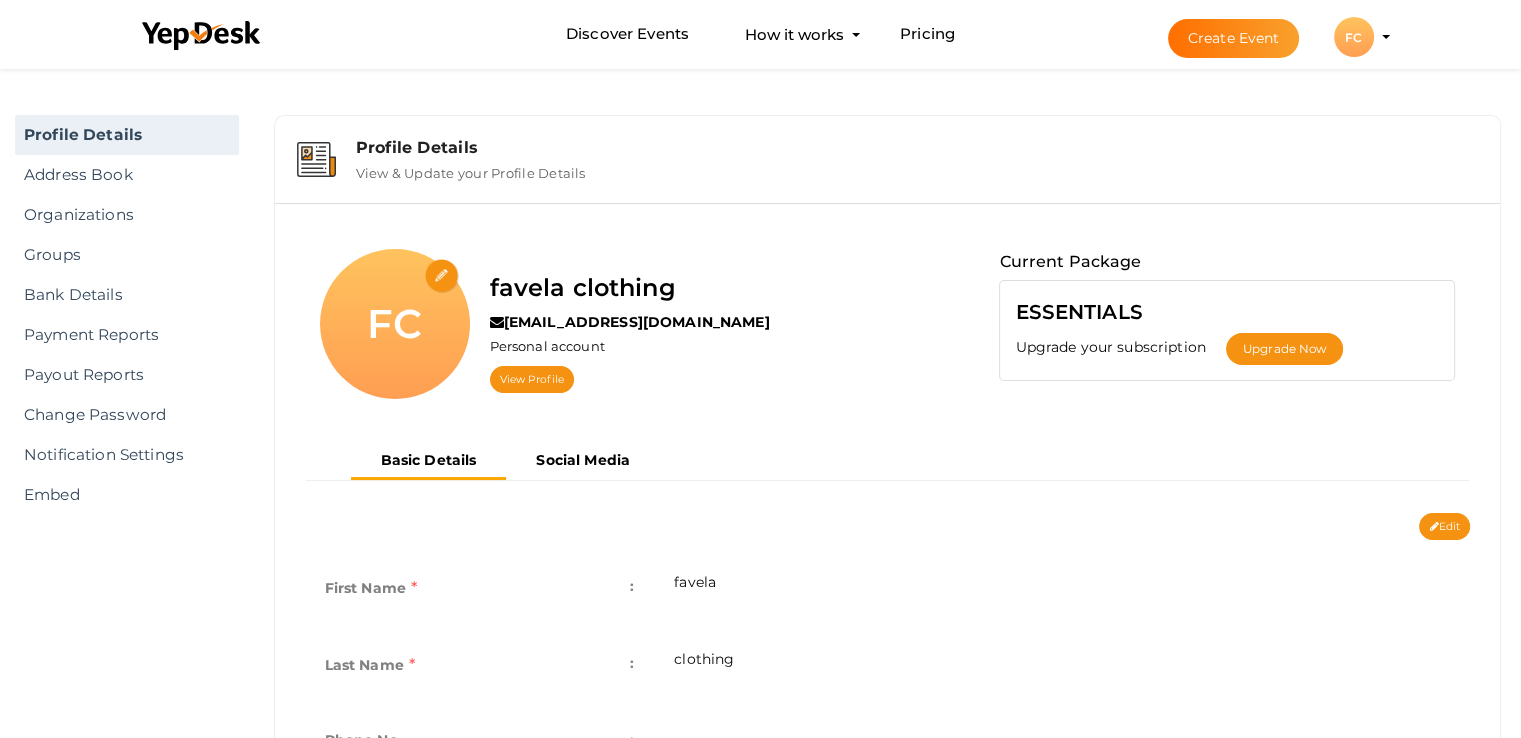 click on "FC" at bounding box center (1354, 37) 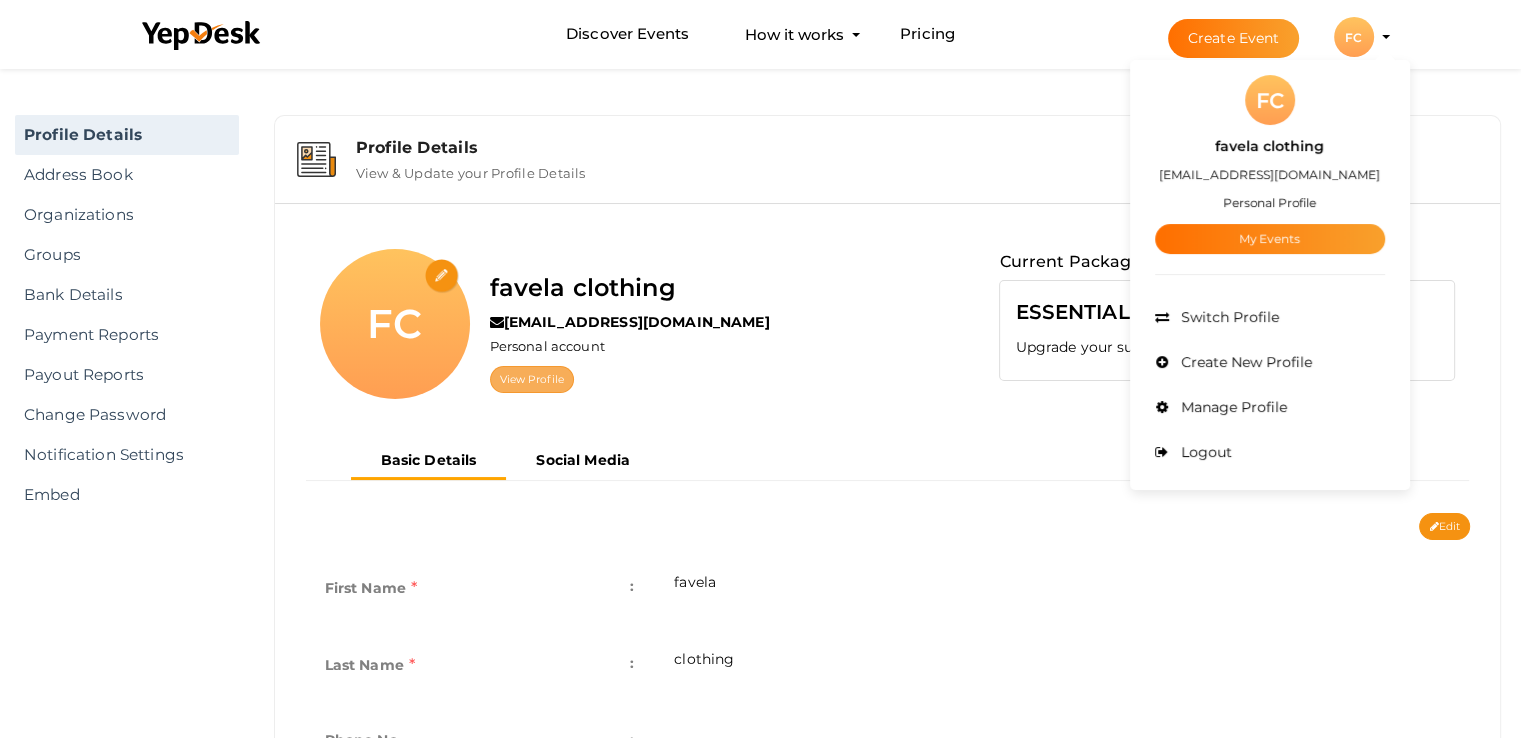click on "View Profile" at bounding box center (532, 379) 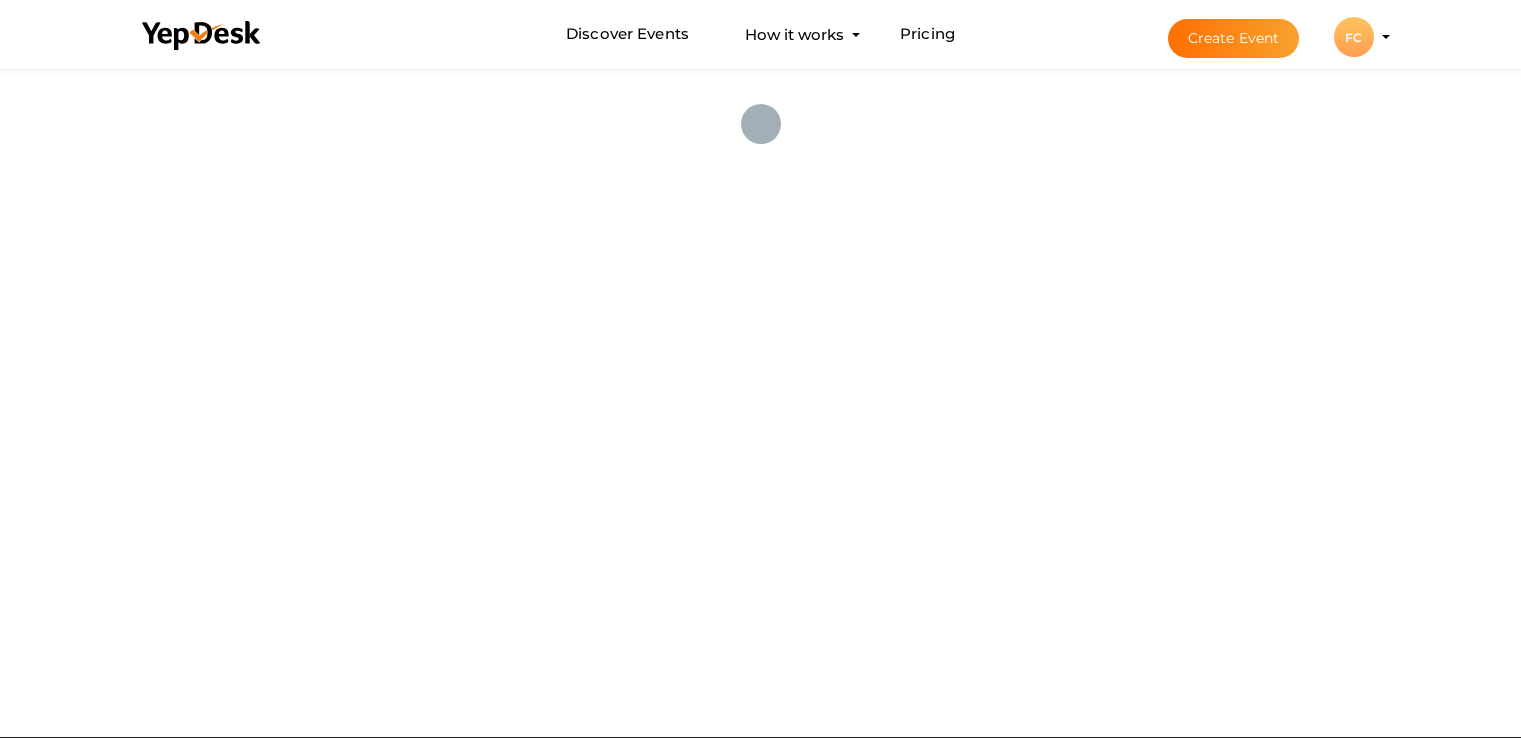 scroll, scrollTop: 0, scrollLeft: 0, axis: both 